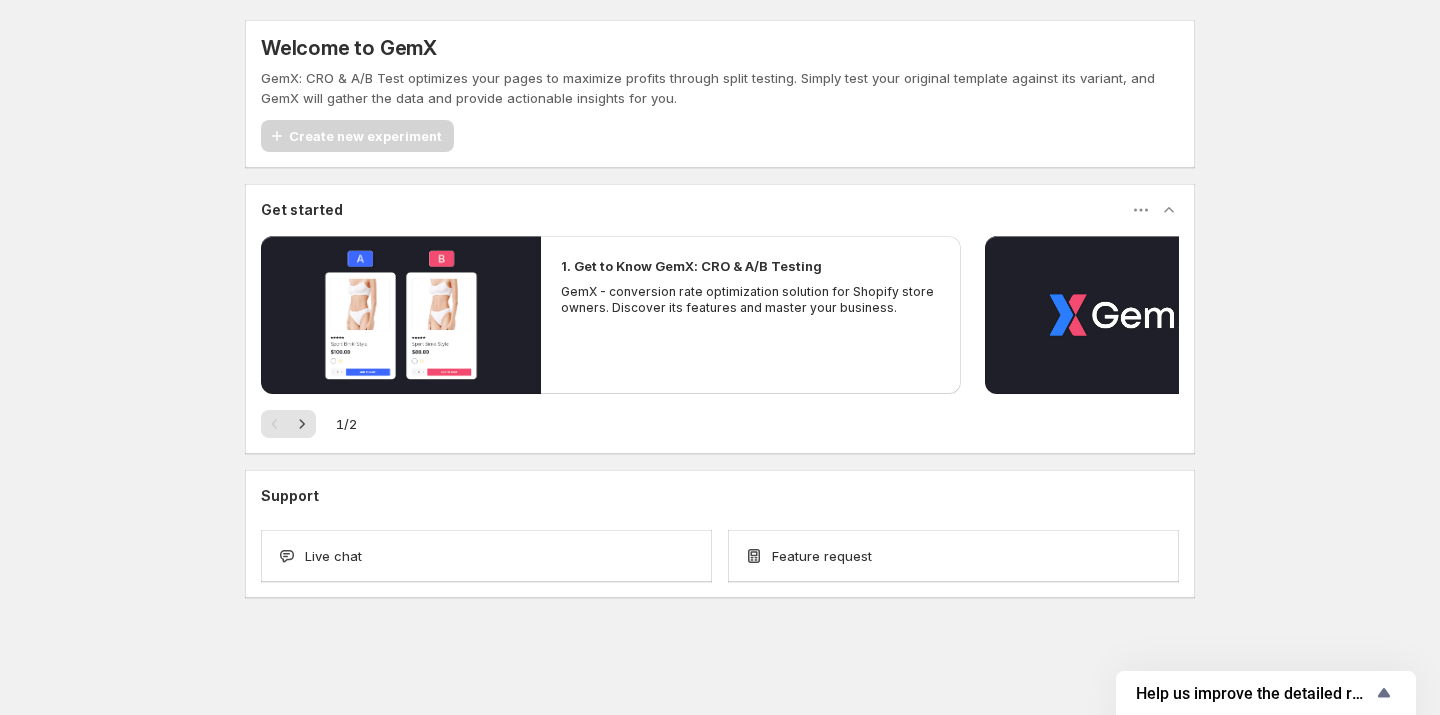 scroll, scrollTop: 0, scrollLeft: 0, axis: both 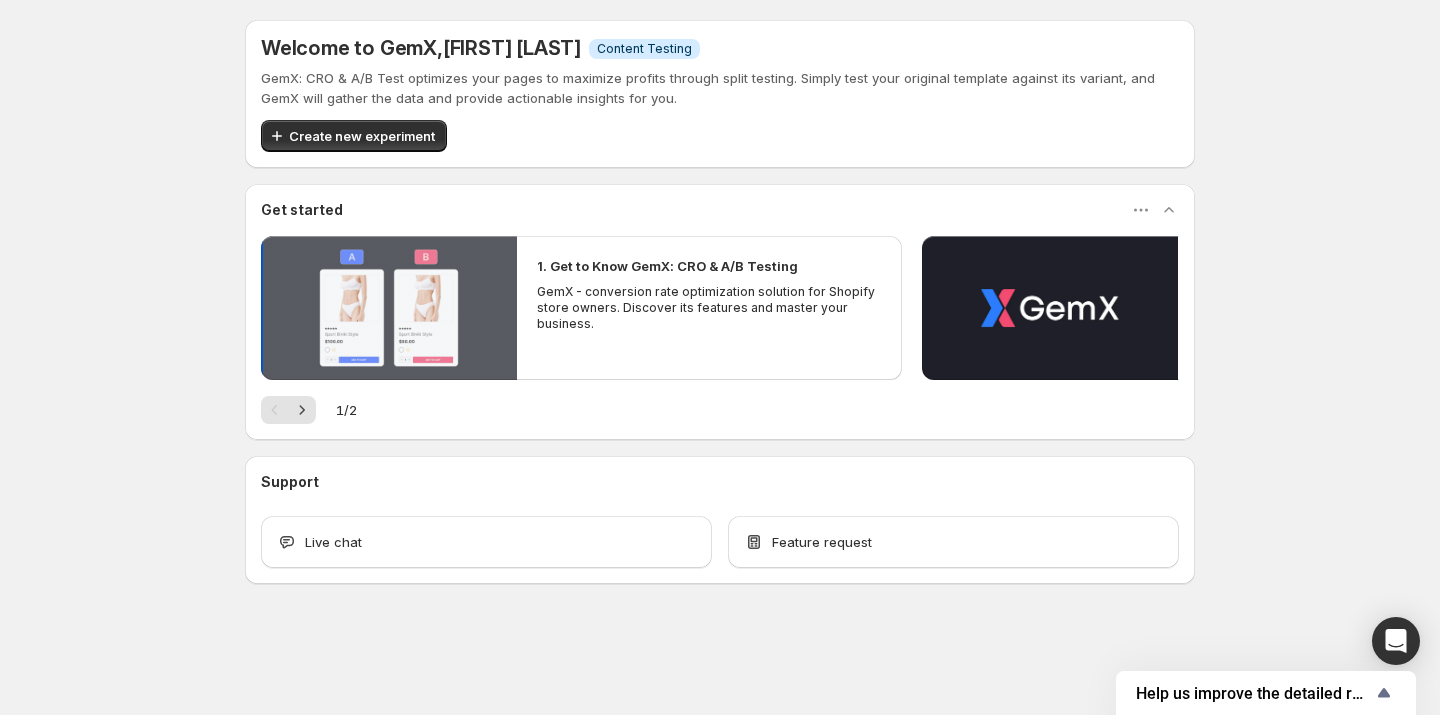 click at bounding box center (389, 308) 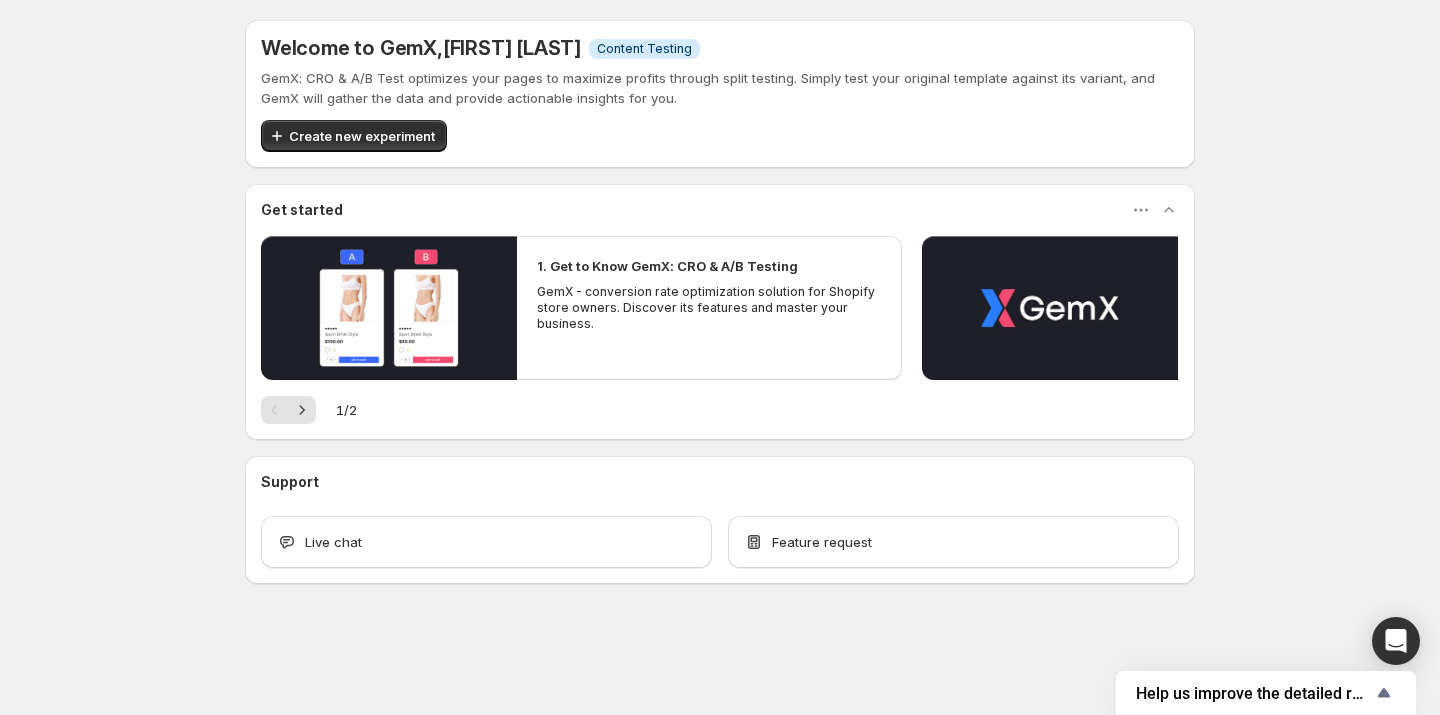 click on "GemX: CRO & A/B Test optimizes your pages to maximize profits through split testing.
Simply test your original template against its variant, and GemX will gather the data
and provide actionable insights for you." at bounding box center [720, 88] 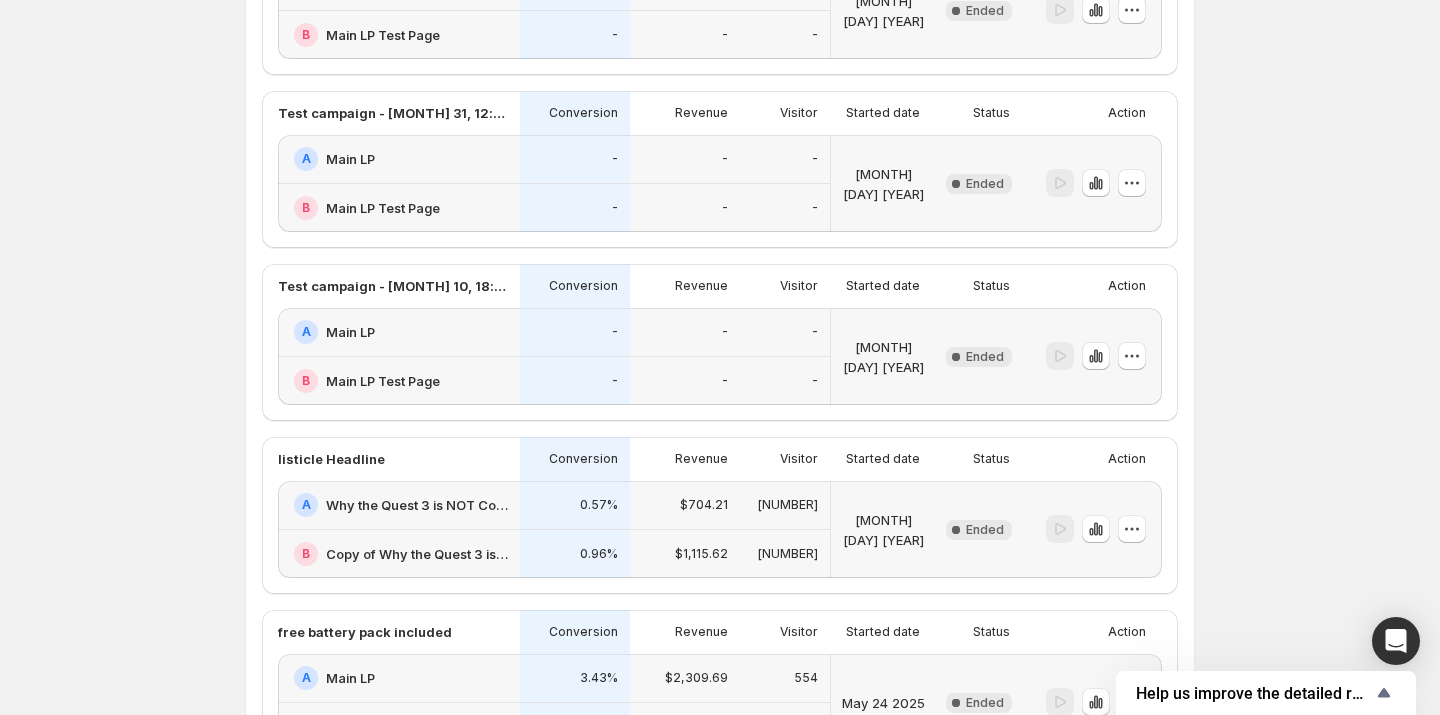 scroll, scrollTop: 0, scrollLeft: 0, axis: both 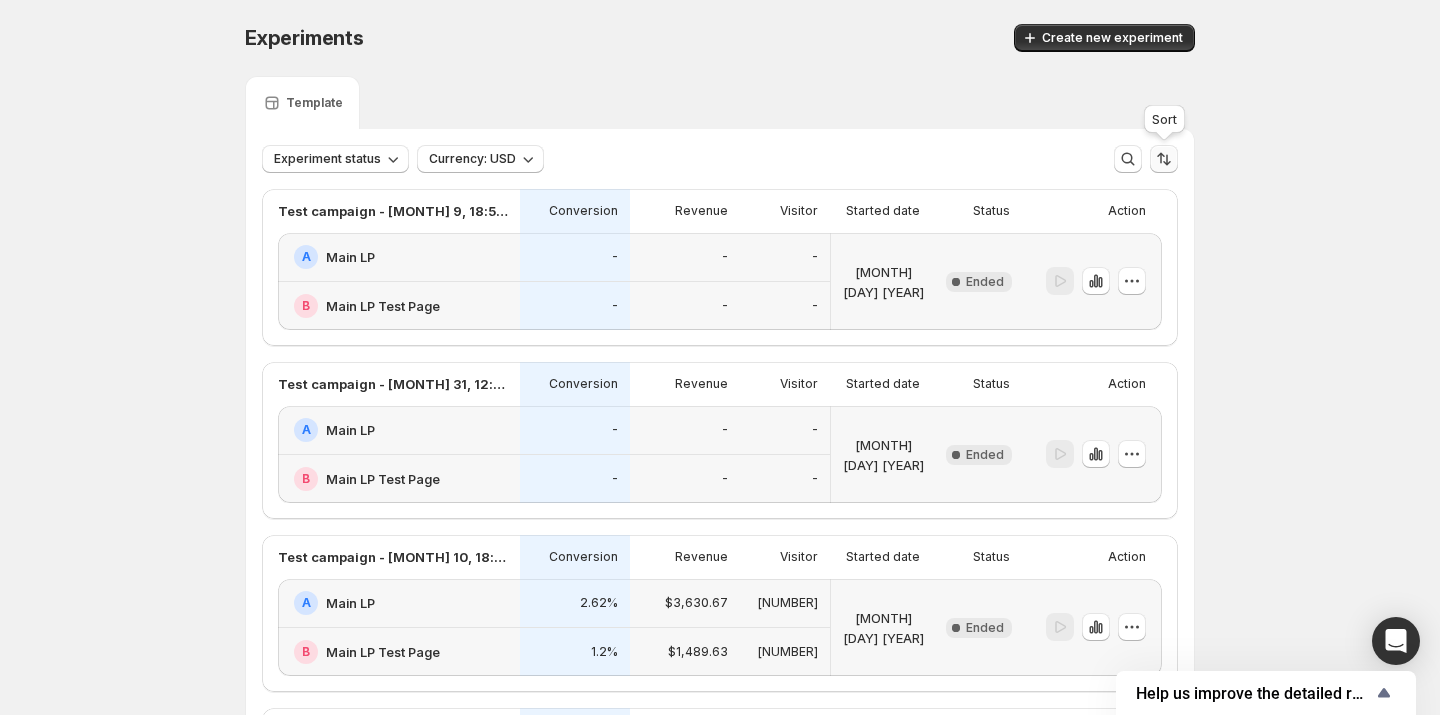 click 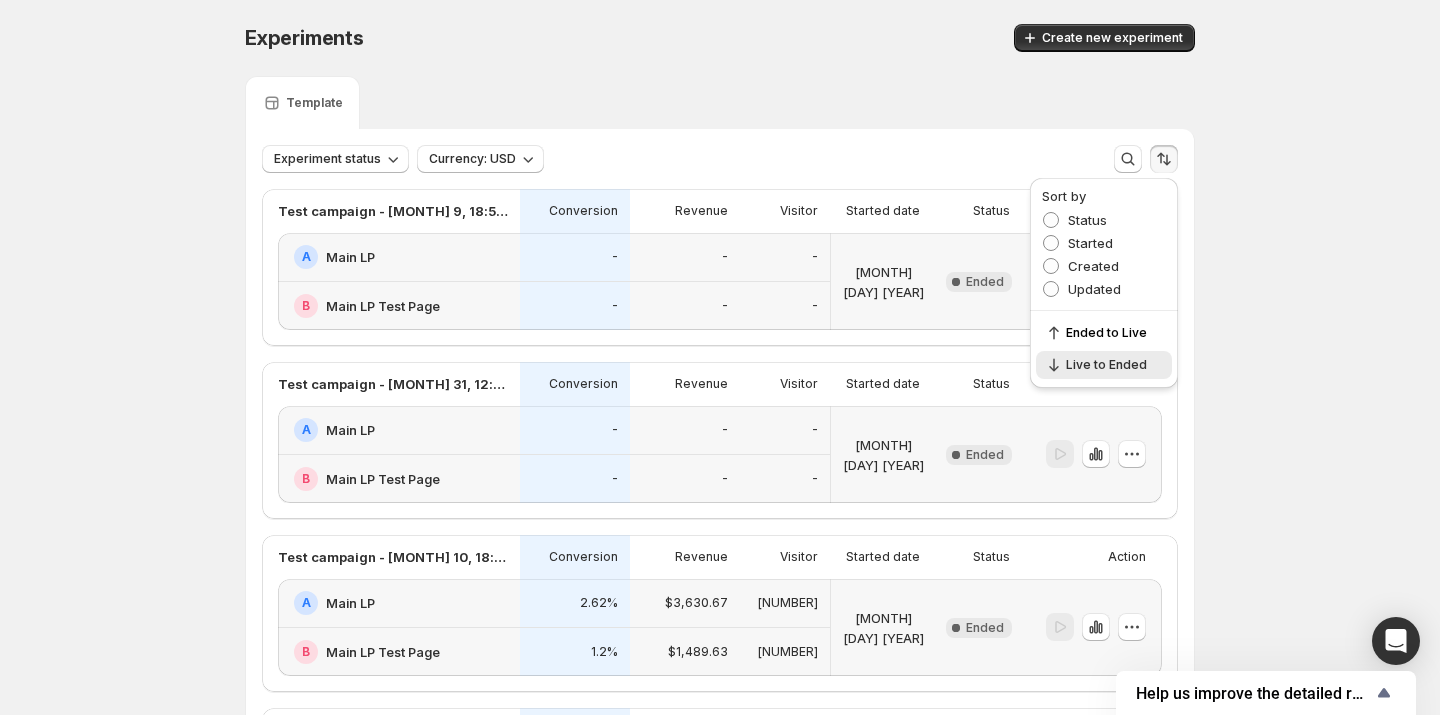 click on "Test campaign - [MONTH] 9, 18:57:17 Conversion Revenue Visitor Started date Status Action A Main LP B Main LP Test Page - - - - - - [MONTH] 09 [YEAR] New Complete Ended Test campaign - [MONTH] 31, 12:47:18 Conversion Revenue Visitor Started date Status Action A Main LP B Main LP Test Page - - - - - - [MONTH] 31 [YEAR] New Complete Ended Test campaign - [MONTH] 10, 18:32:56 Conversion Revenue Visitor Started date Status Action A Main LP B Main LP Test Page 2.62% 1.2% $3,630.67 $1,489.63 1438 1352 [MONTH] 10 [YEAR] New Complete Ended listicle Headline Conversion Revenue Visitor Started date Status Action A Why the Quest 3 is NOT Comfortable. B Copy of Why the Quest 3 is NOT Comfortable. 0.57% 0.96% $704.21 $1,115.62 989 958 [MONTH] 12 [YEAR] New Complete Ended free battery pack included Conversion Revenue Visitor Started date Status Action A Main LP B Main LP Test Page 3.43% 2.18% $2,309.69 $1,481.25 554" at bounding box center (720, 754) 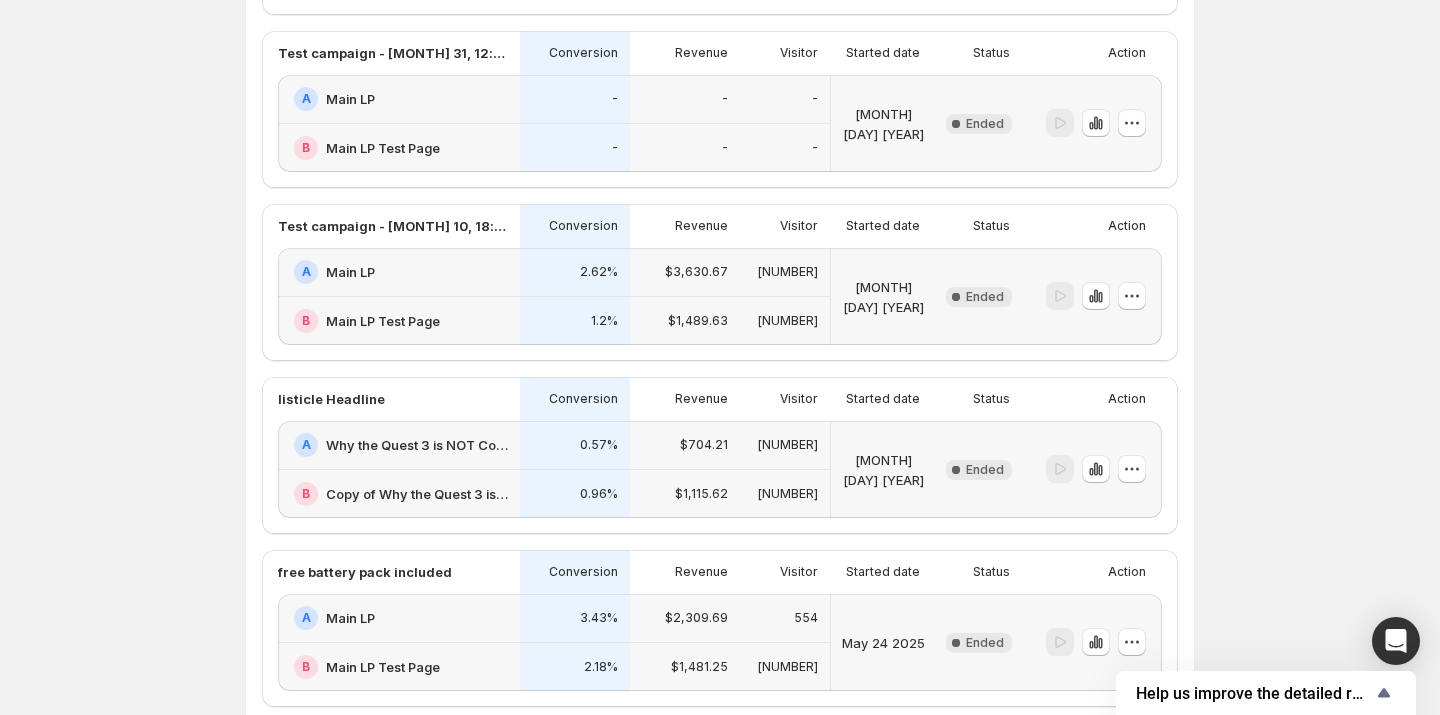 scroll, scrollTop: 352, scrollLeft: 0, axis: vertical 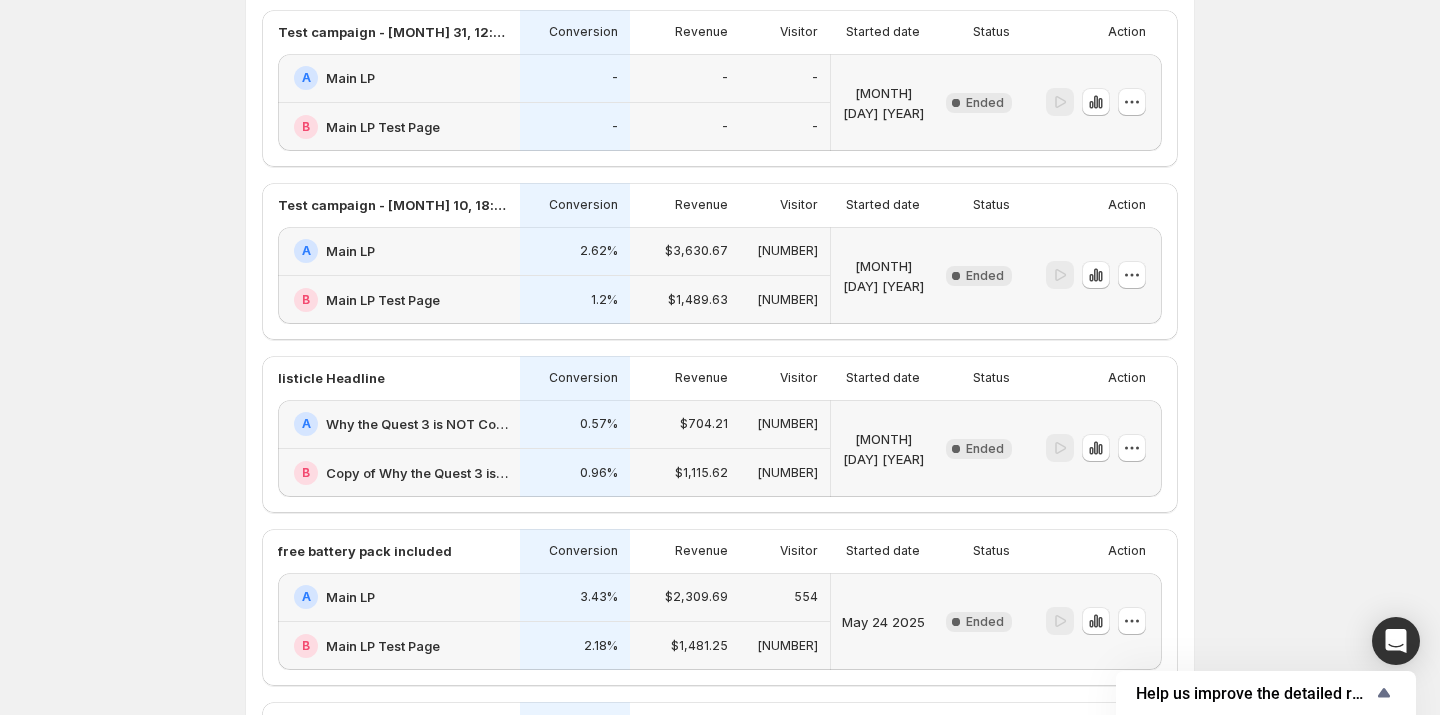 click on "Copy of Why the Quest 3 is NOT Comfortable." at bounding box center [417, 473] 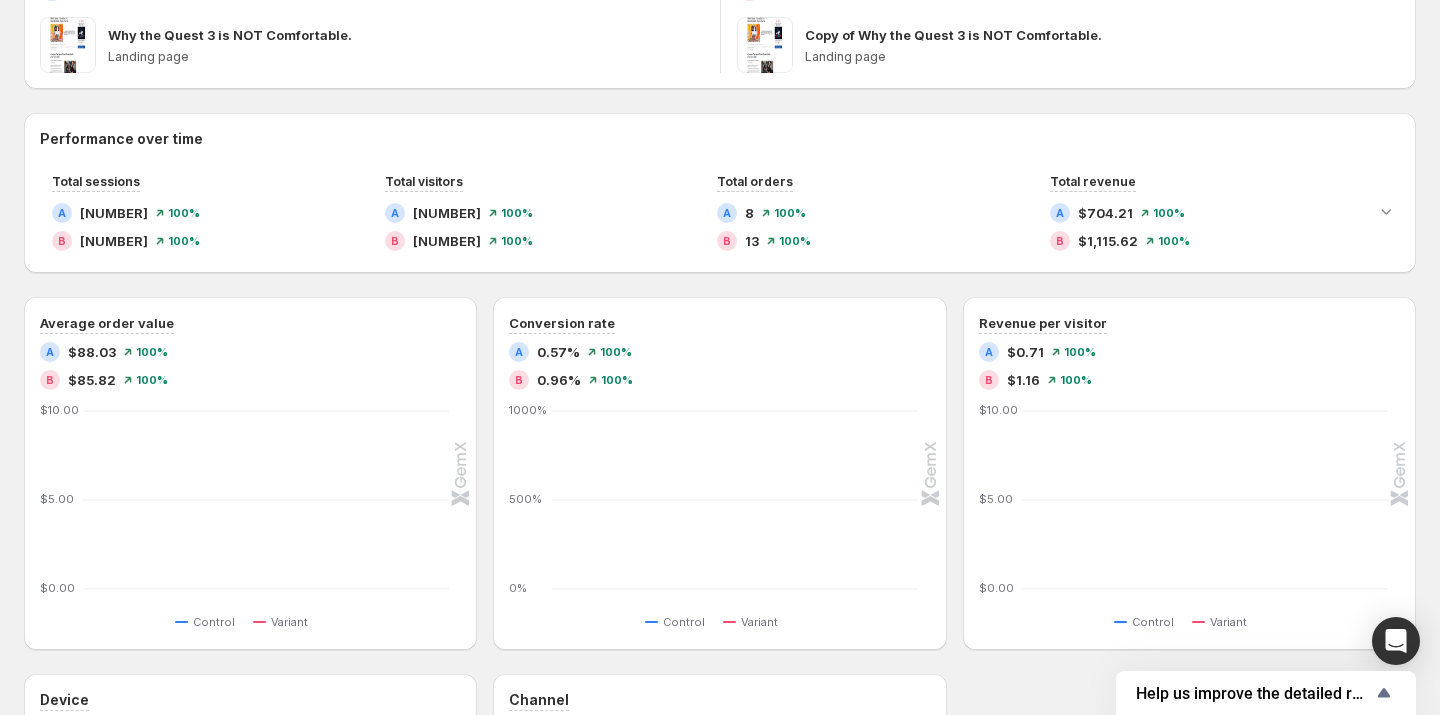 scroll, scrollTop: 0, scrollLeft: 0, axis: both 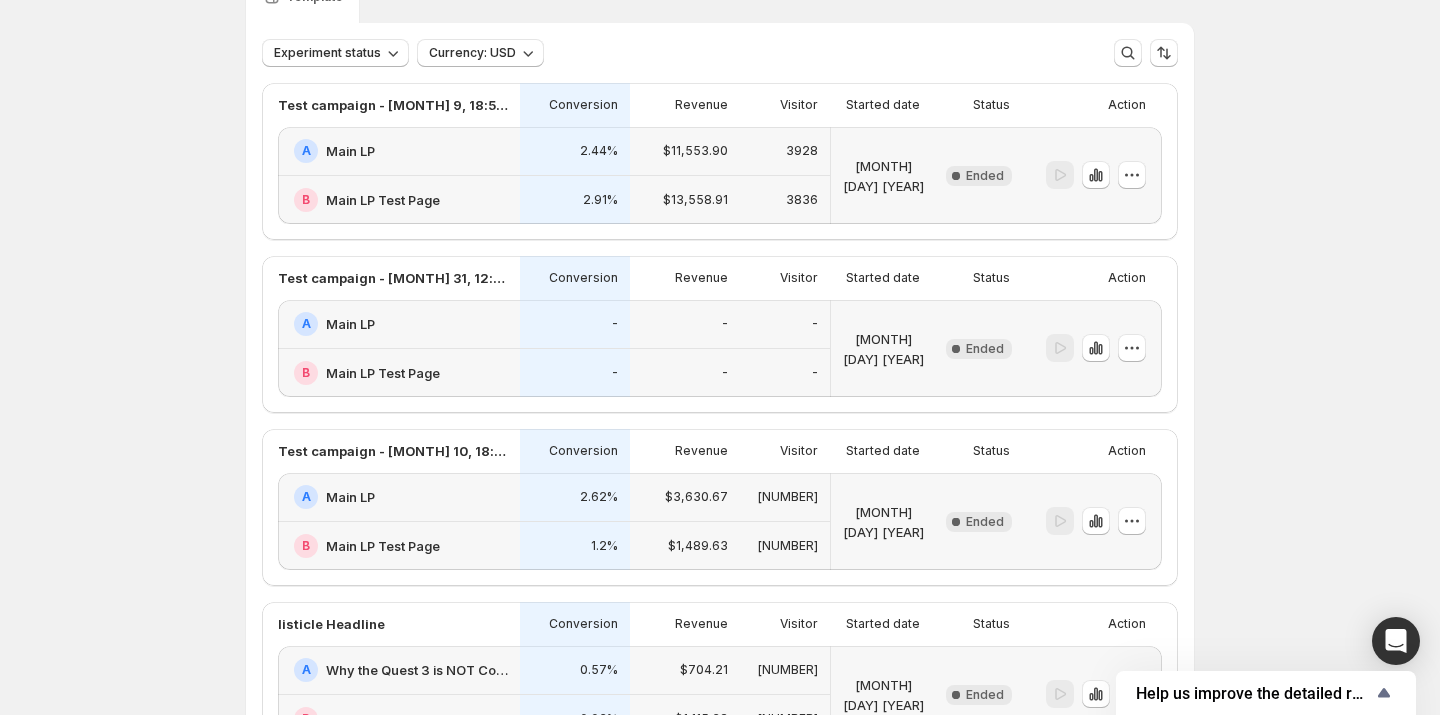 click on "A Main LP" at bounding box center (401, 497) 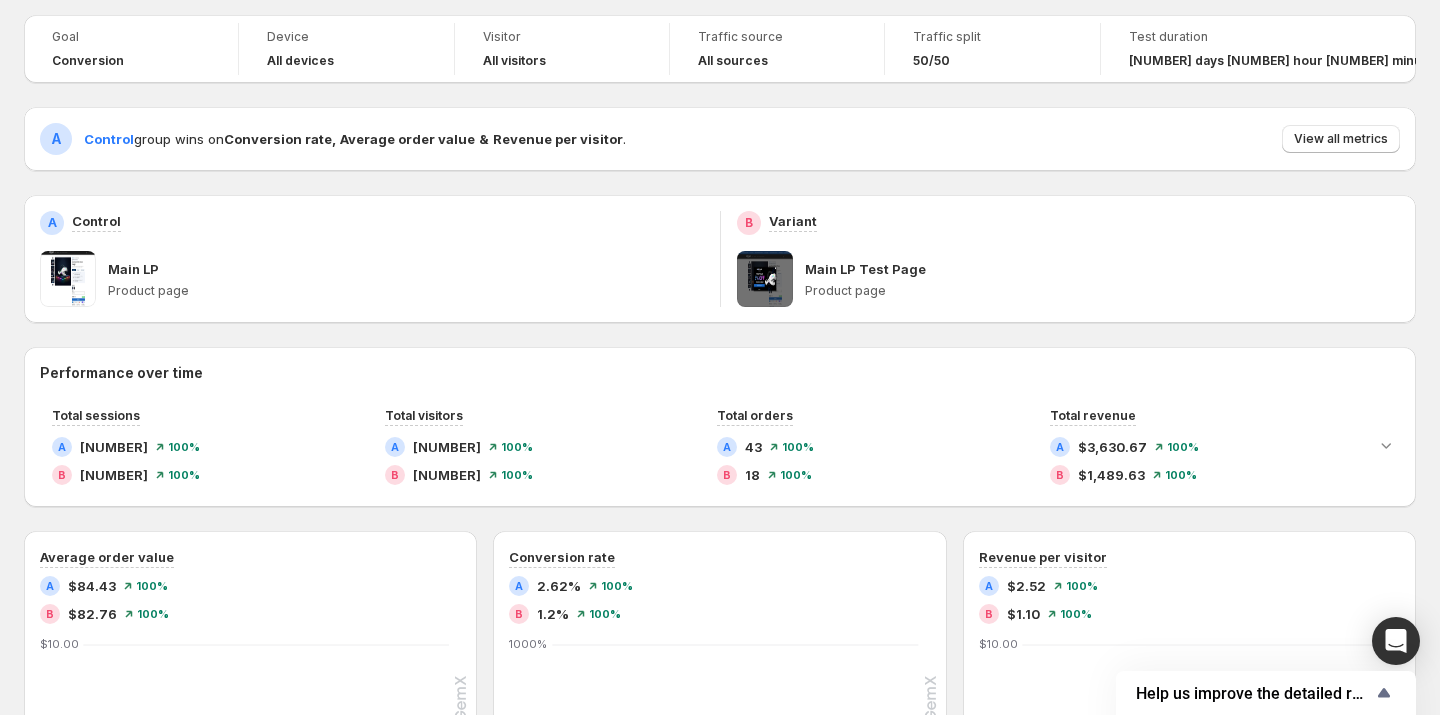 scroll, scrollTop: 0, scrollLeft: 0, axis: both 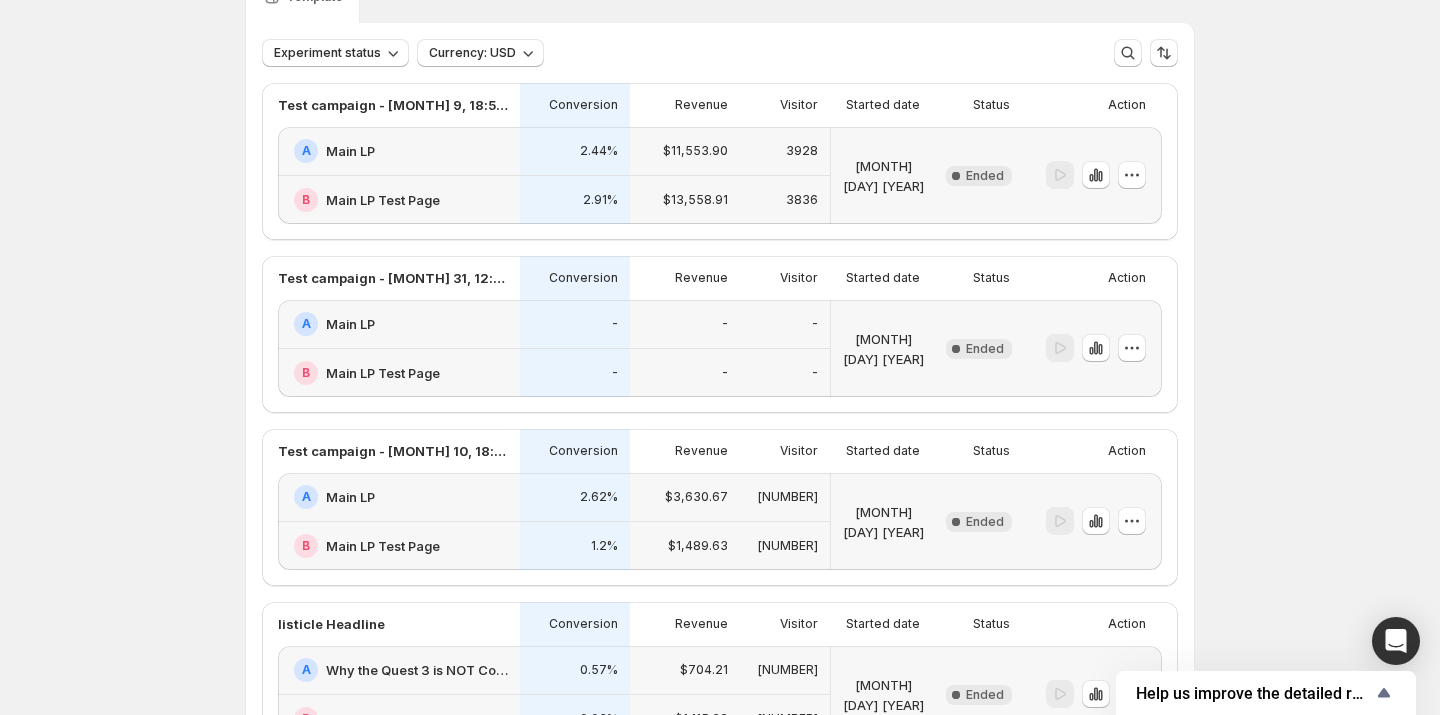 click on "-" at bounding box center [575, 324] 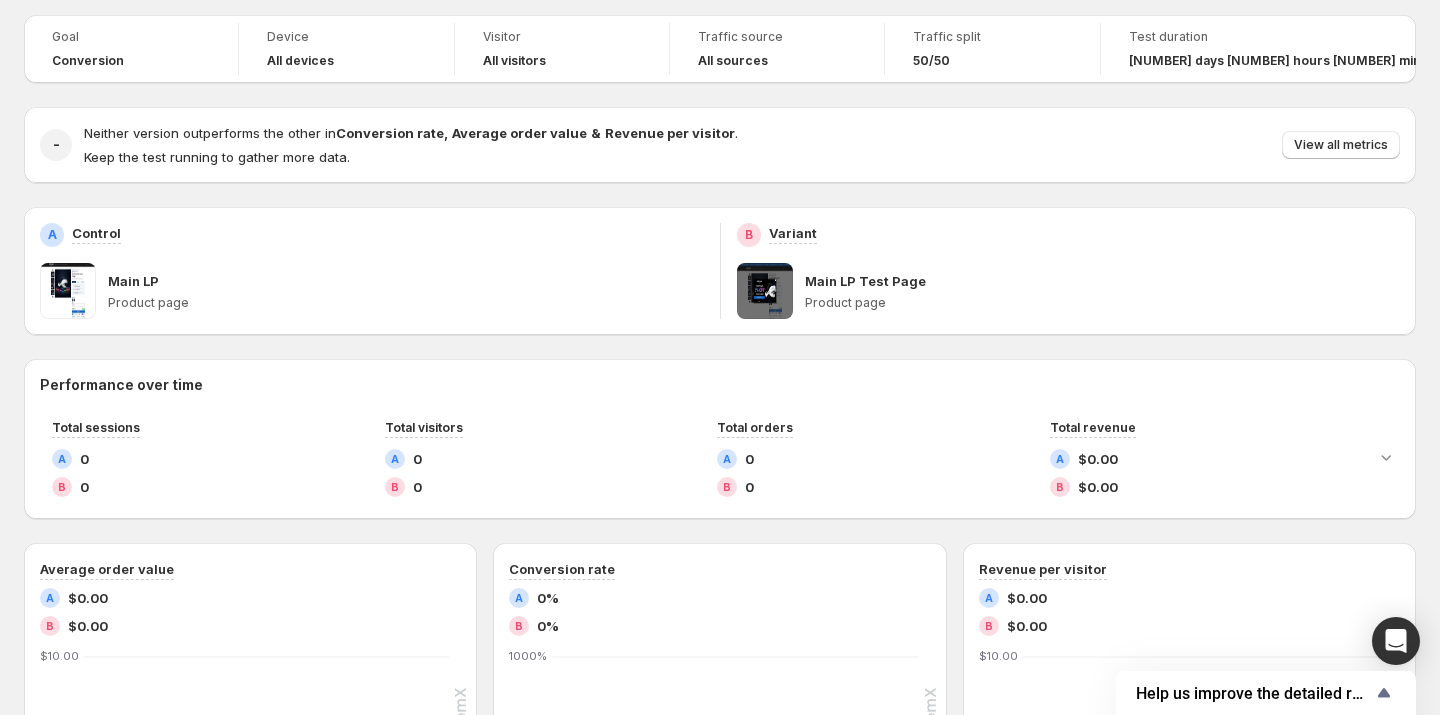 scroll, scrollTop: 0, scrollLeft: 0, axis: both 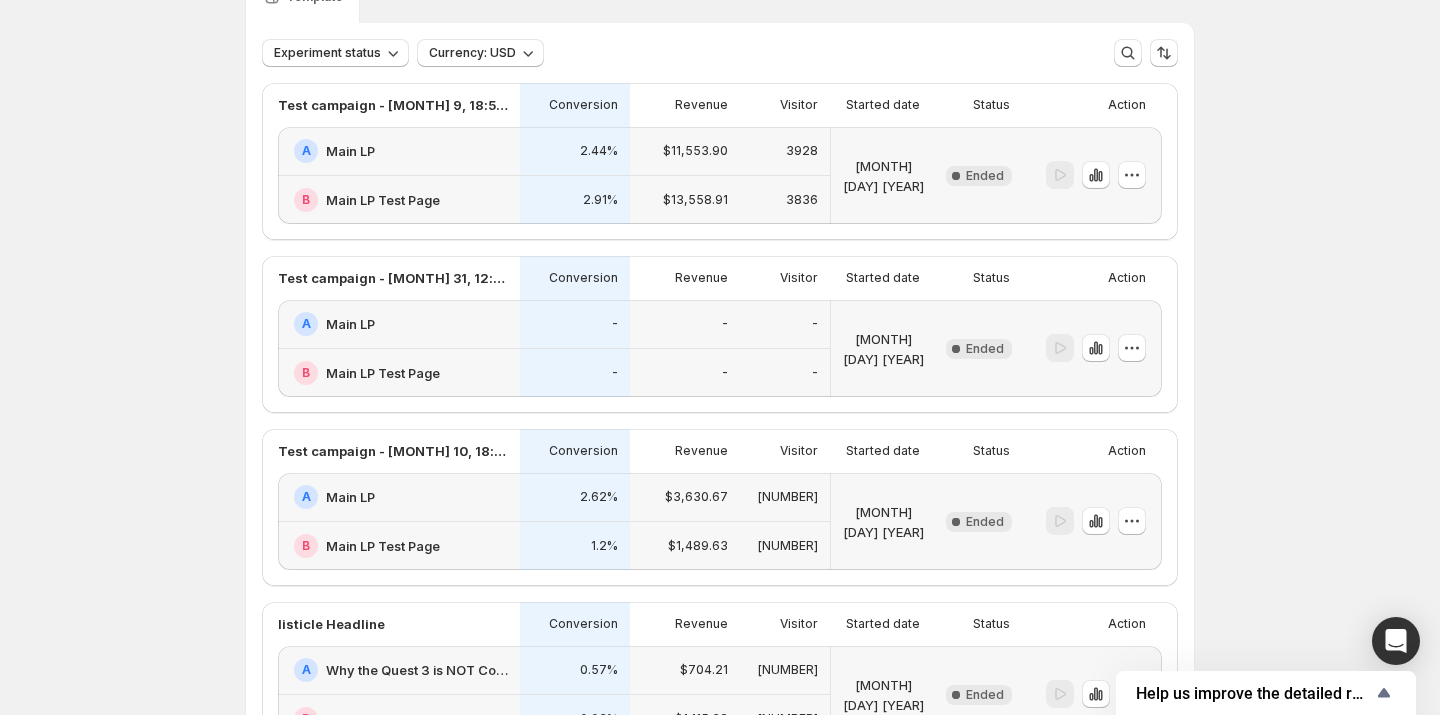click on "2.91%" at bounding box center (575, 200) 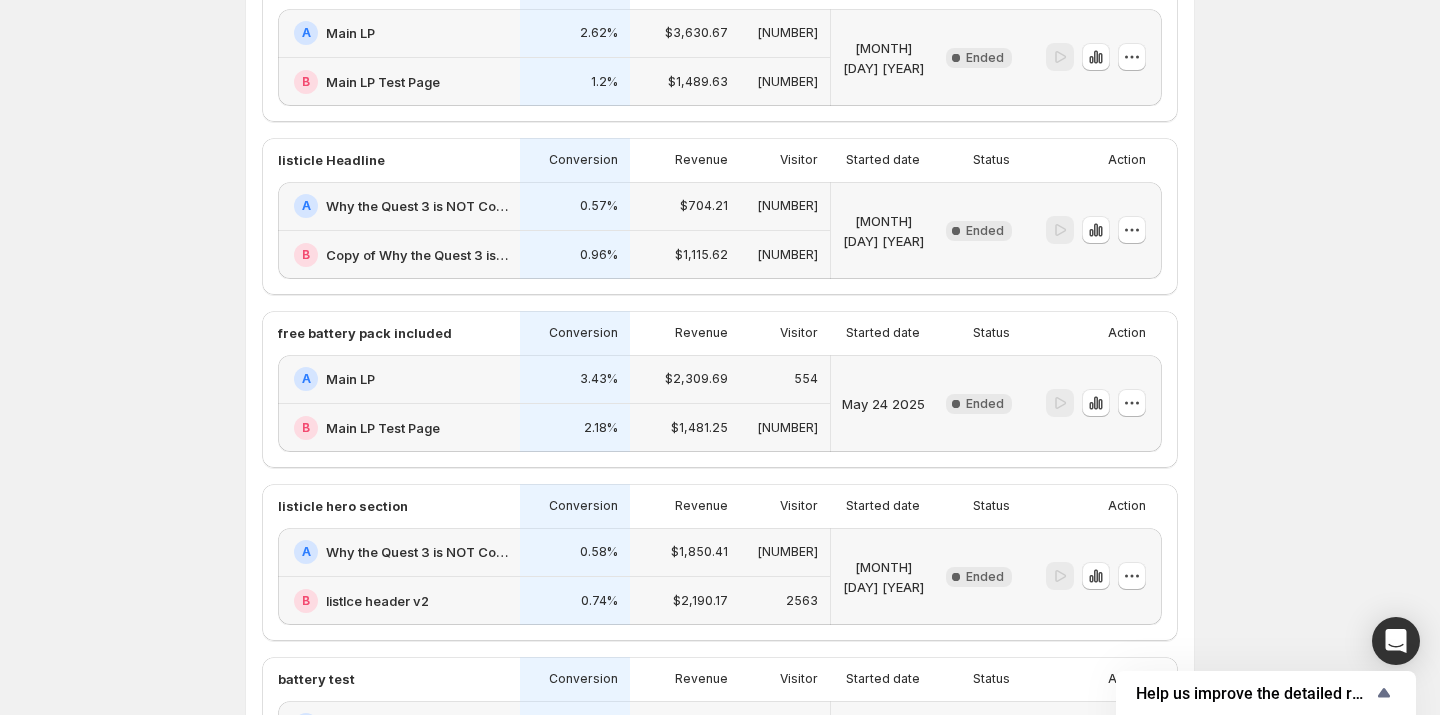 scroll, scrollTop: 573, scrollLeft: 0, axis: vertical 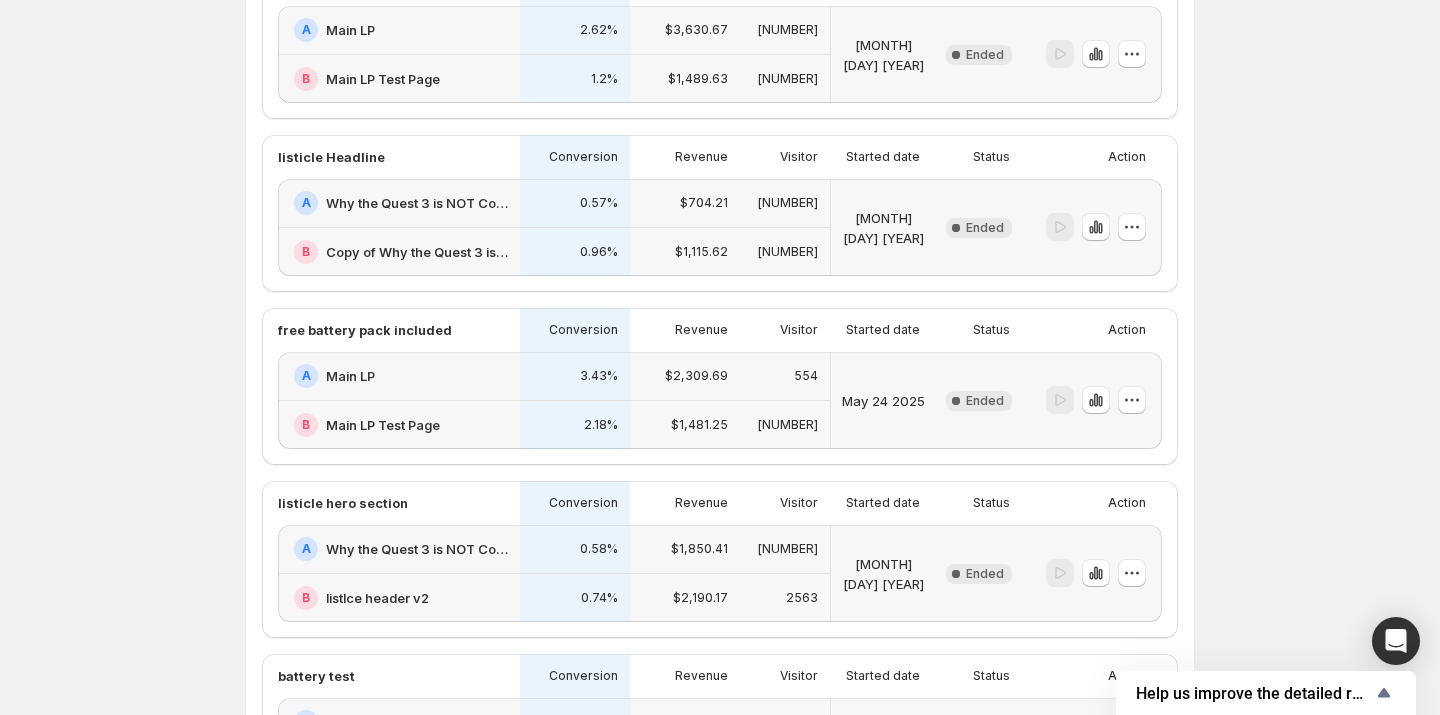 click on "Why the Quest 3 is NOT Comfortable." at bounding box center (417, 549) 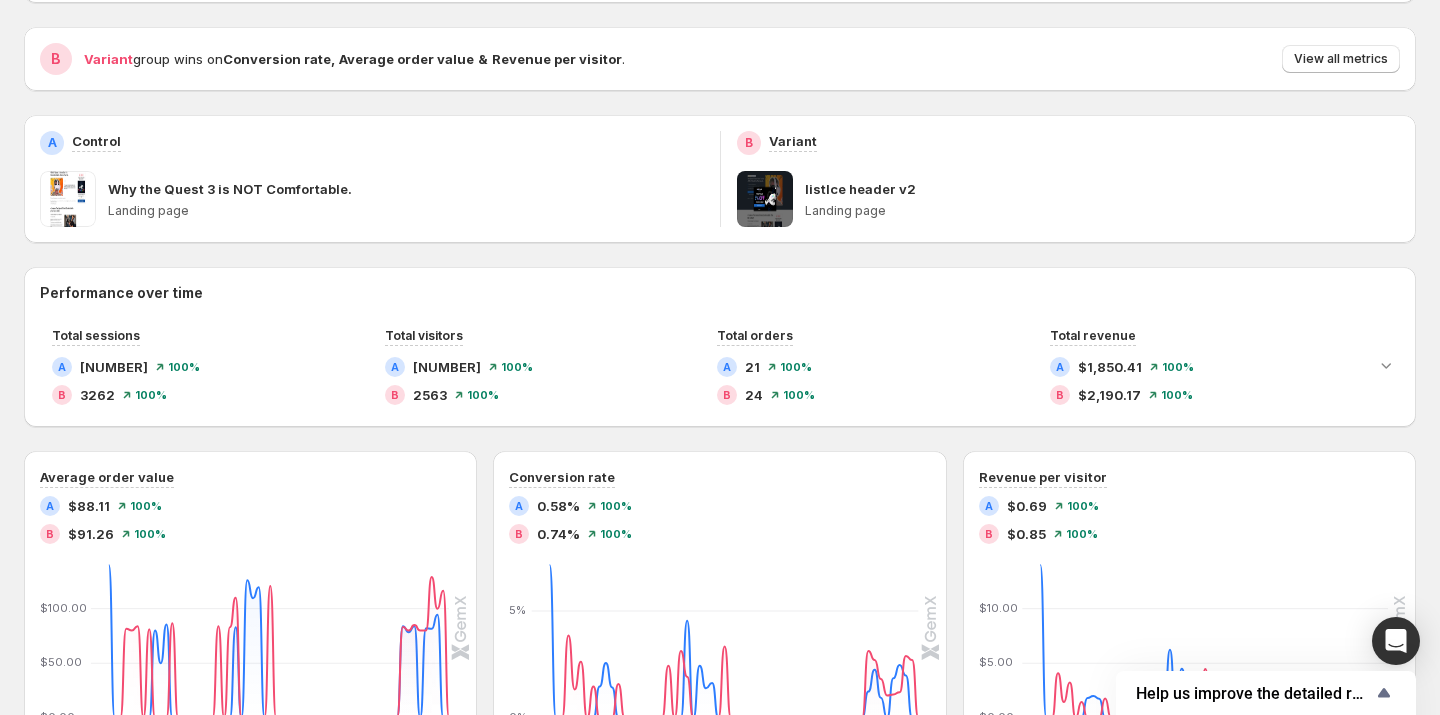 scroll, scrollTop: 0, scrollLeft: 0, axis: both 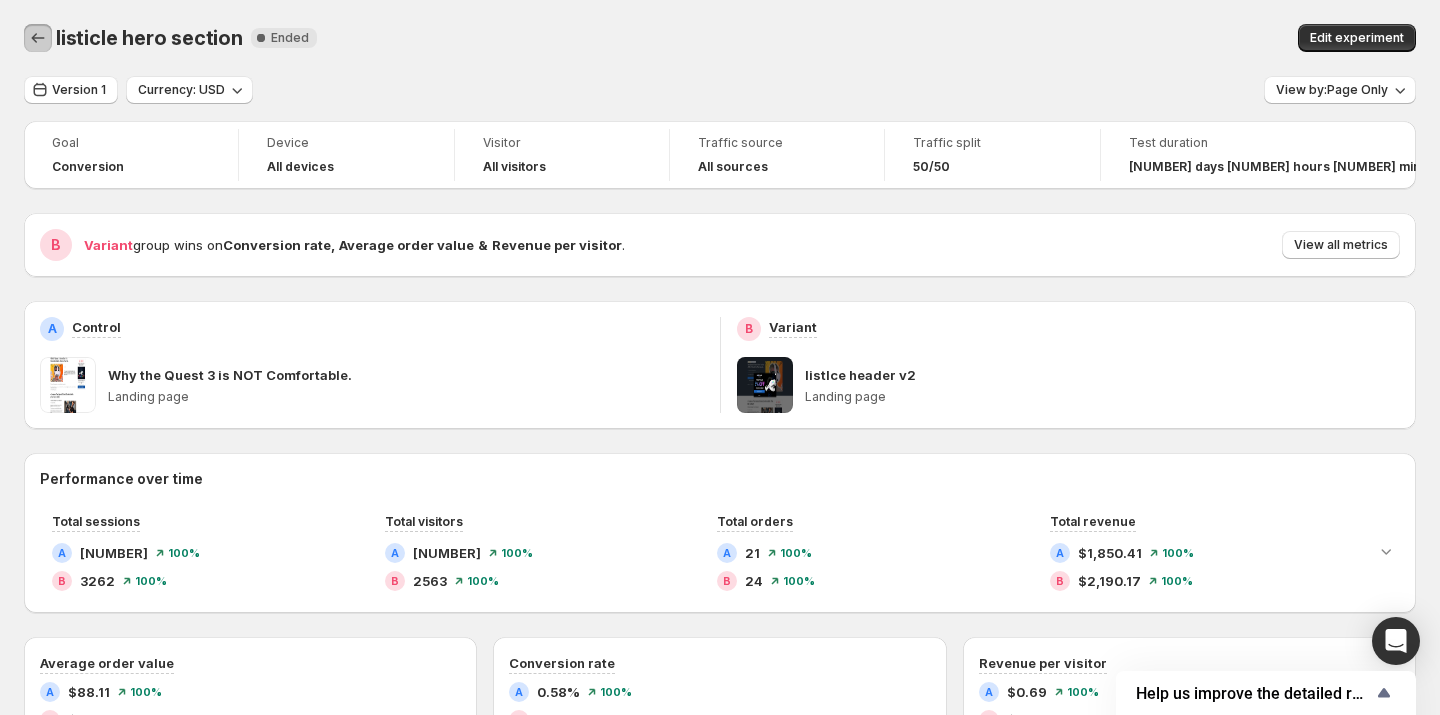 click 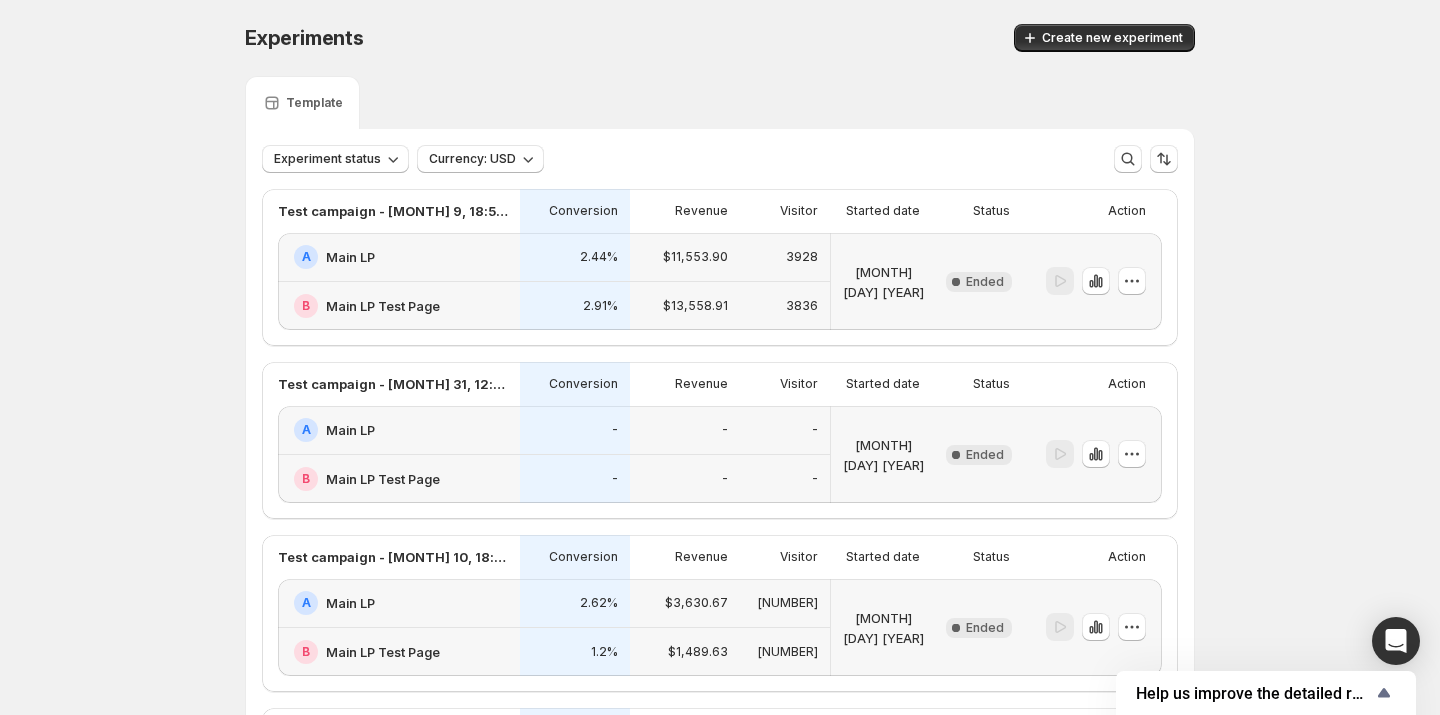 click on "Experiments. This page is ready Experiments Create new experiment" at bounding box center [720, 38] 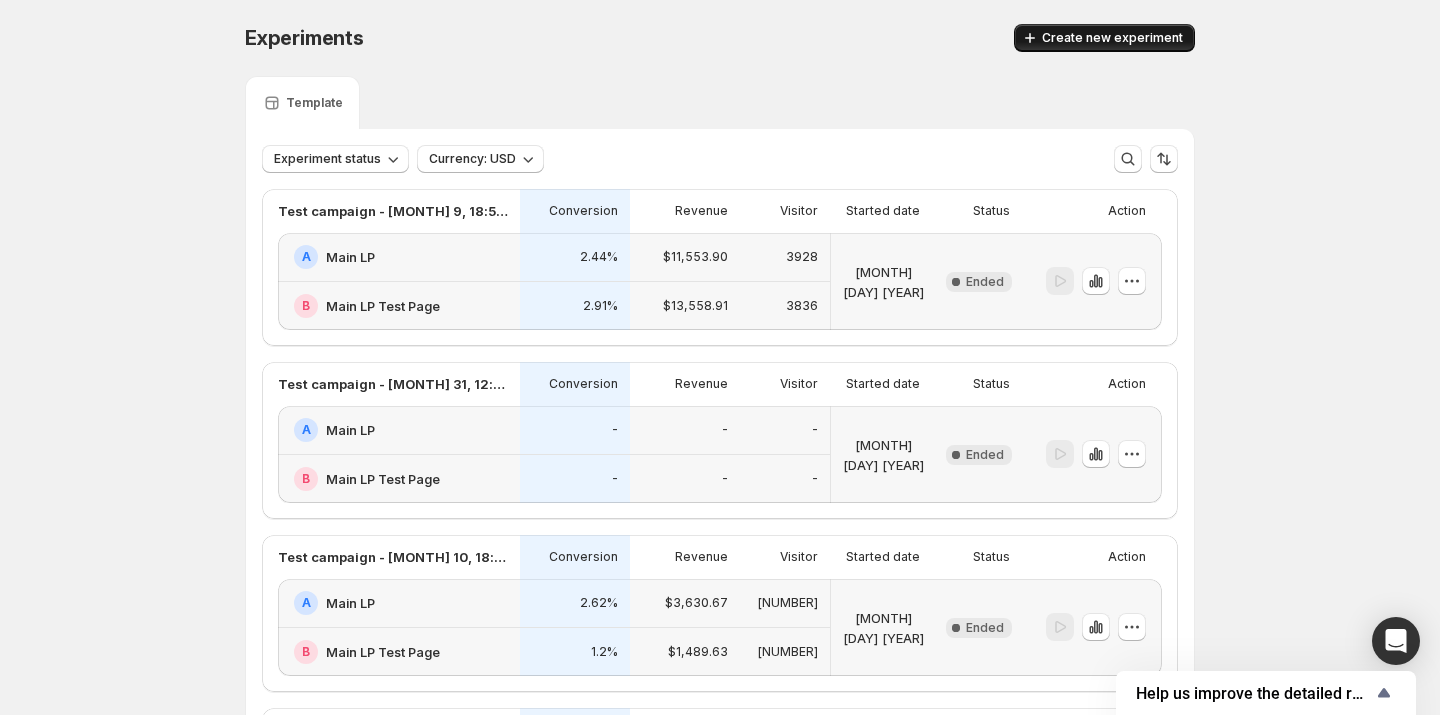 click on "Create new experiment" at bounding box center (1112, 38) 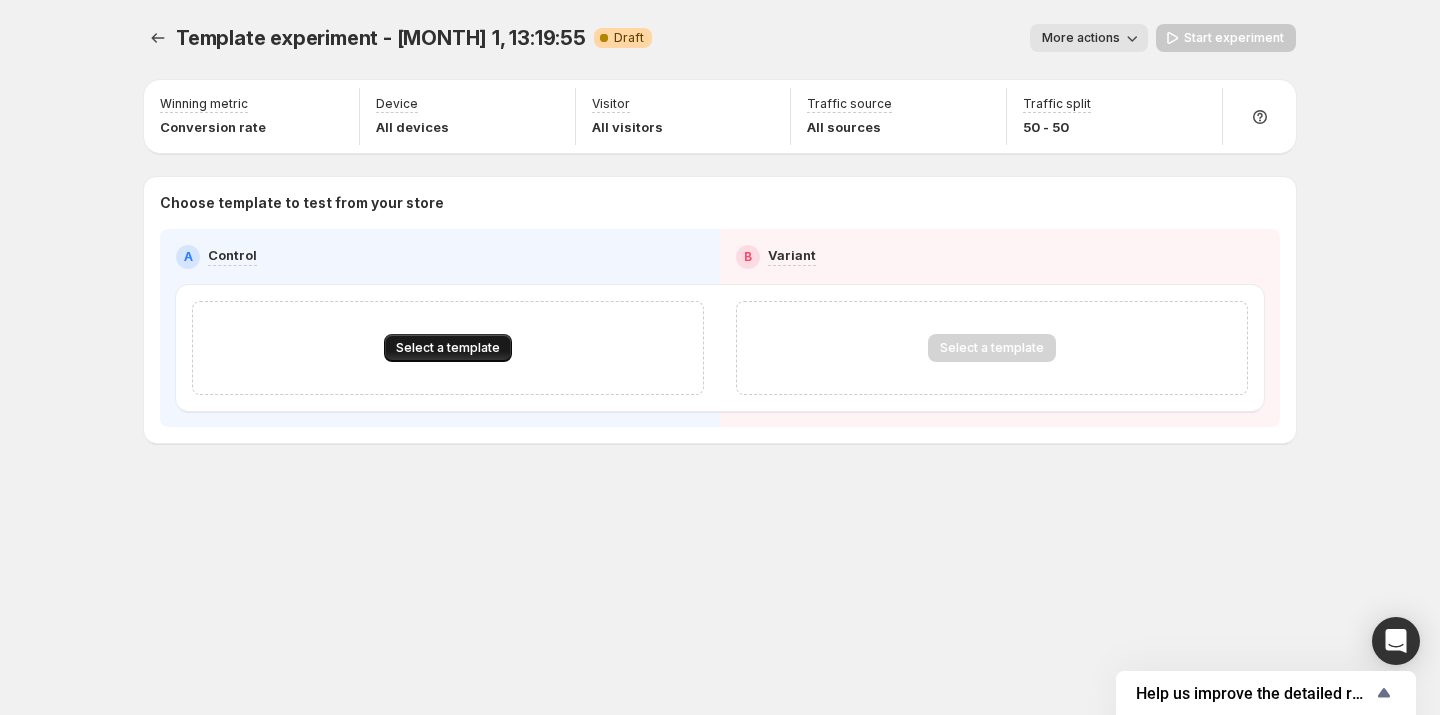 click on "Select a template" at bounding box center [448, 348] 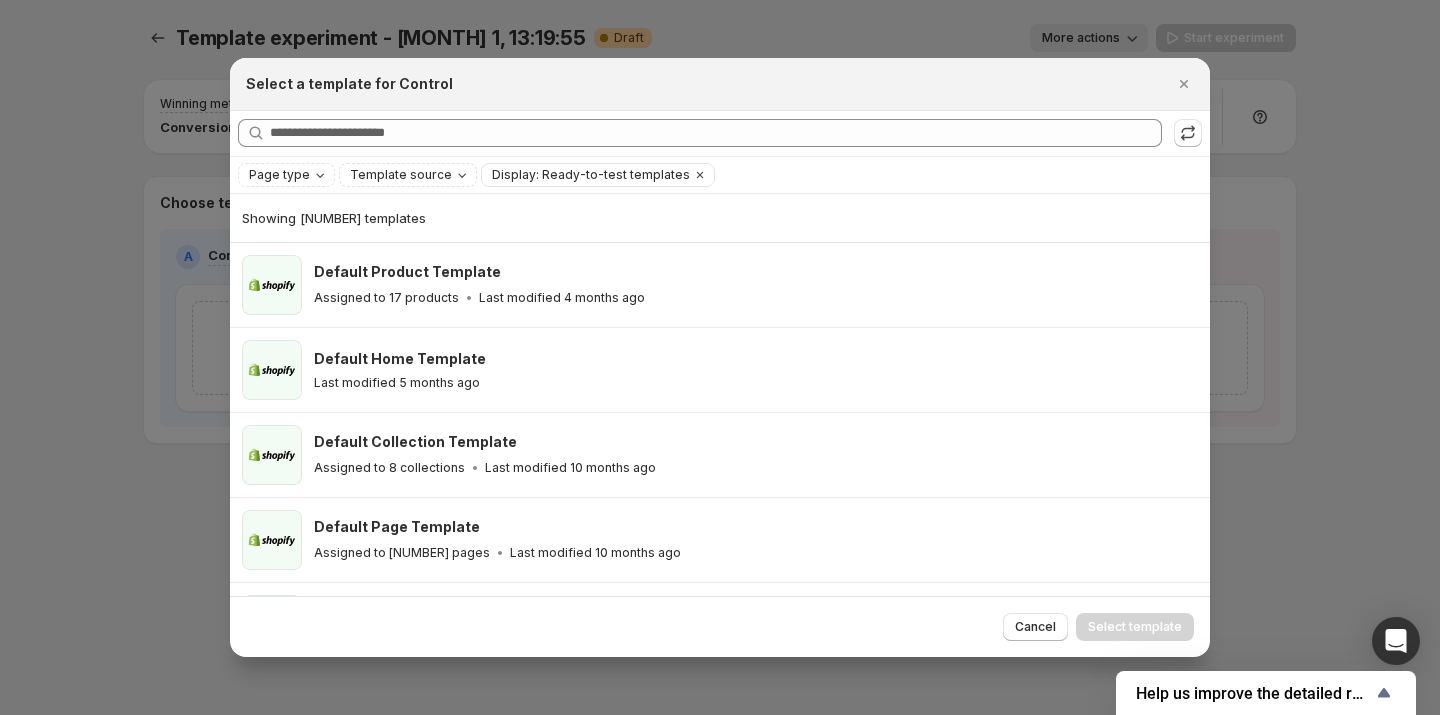 click on "Searching all templates" at bounding box center (720, 133) 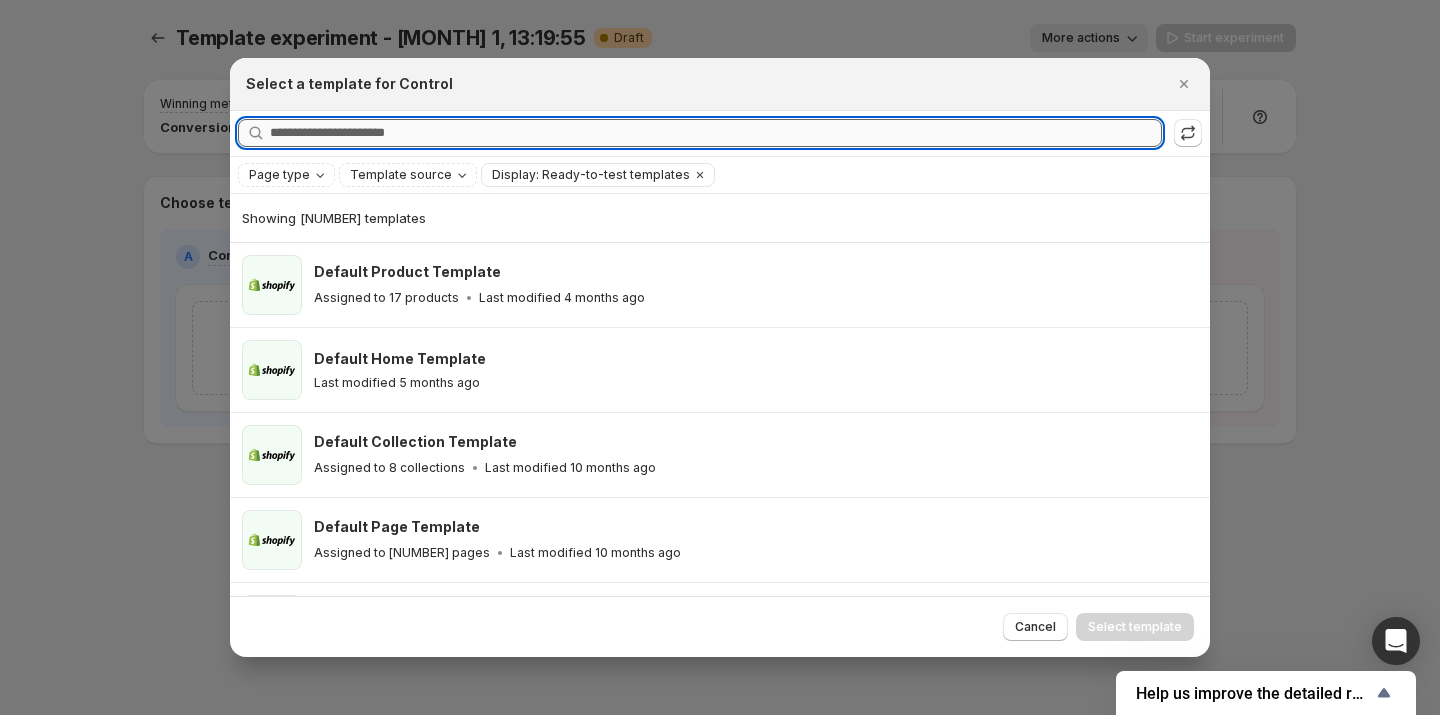 click on "Searching all templates" at bounding box center (716, 133) 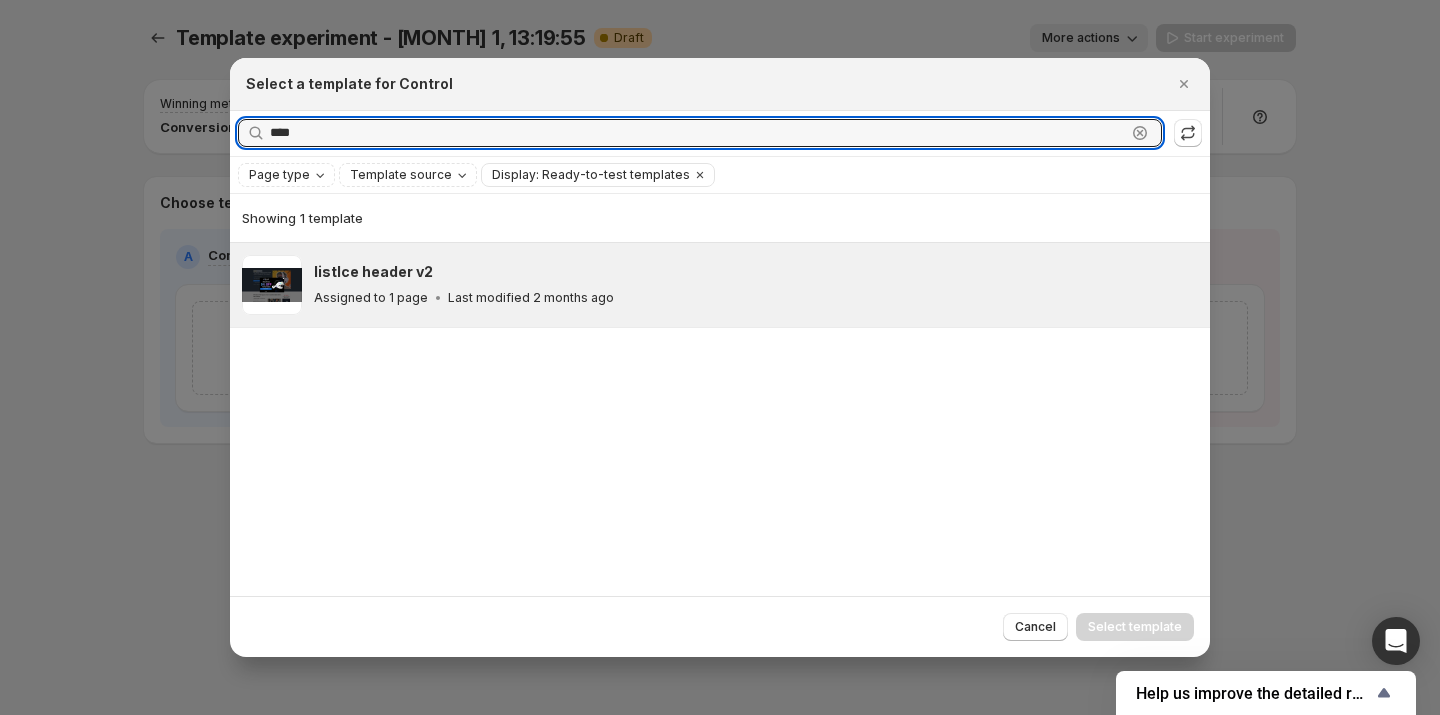 type on "****" 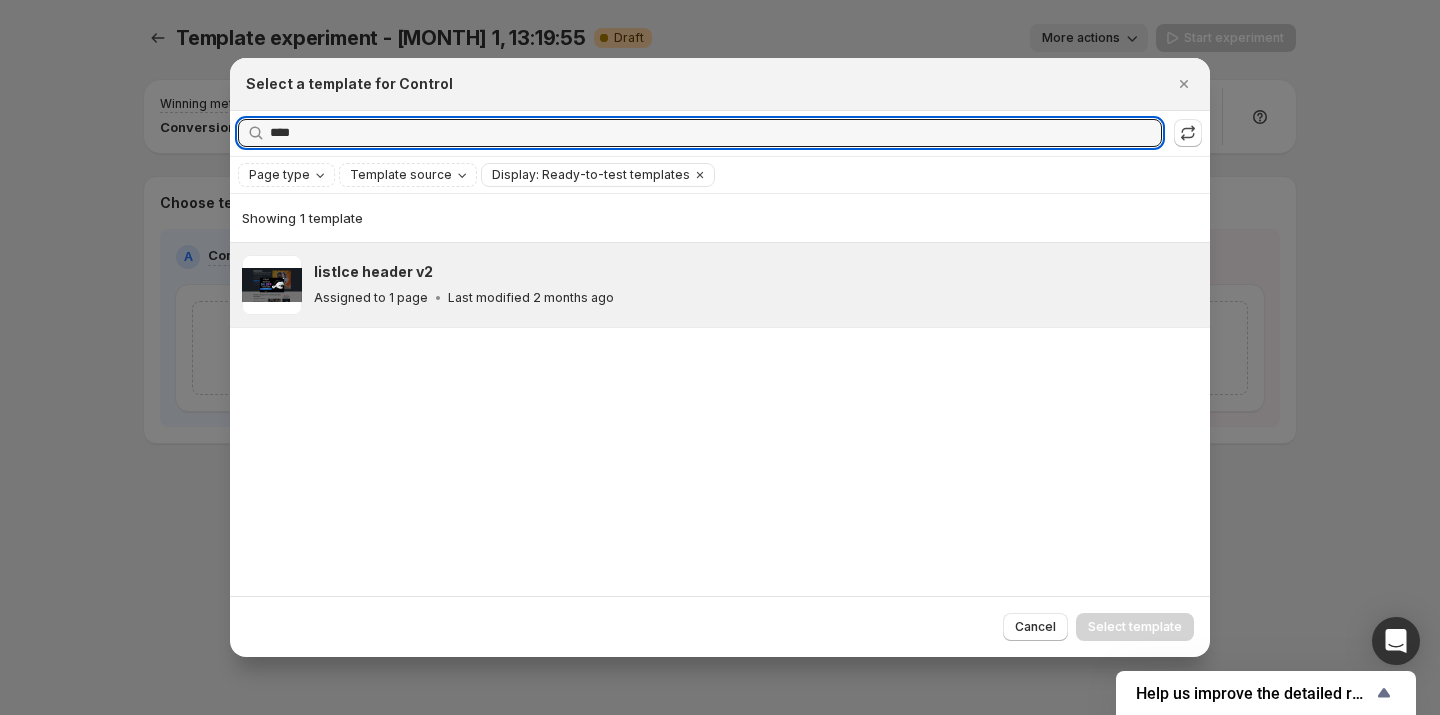 click on "Last modified 2 months ago" at bounding box center [531, 298] 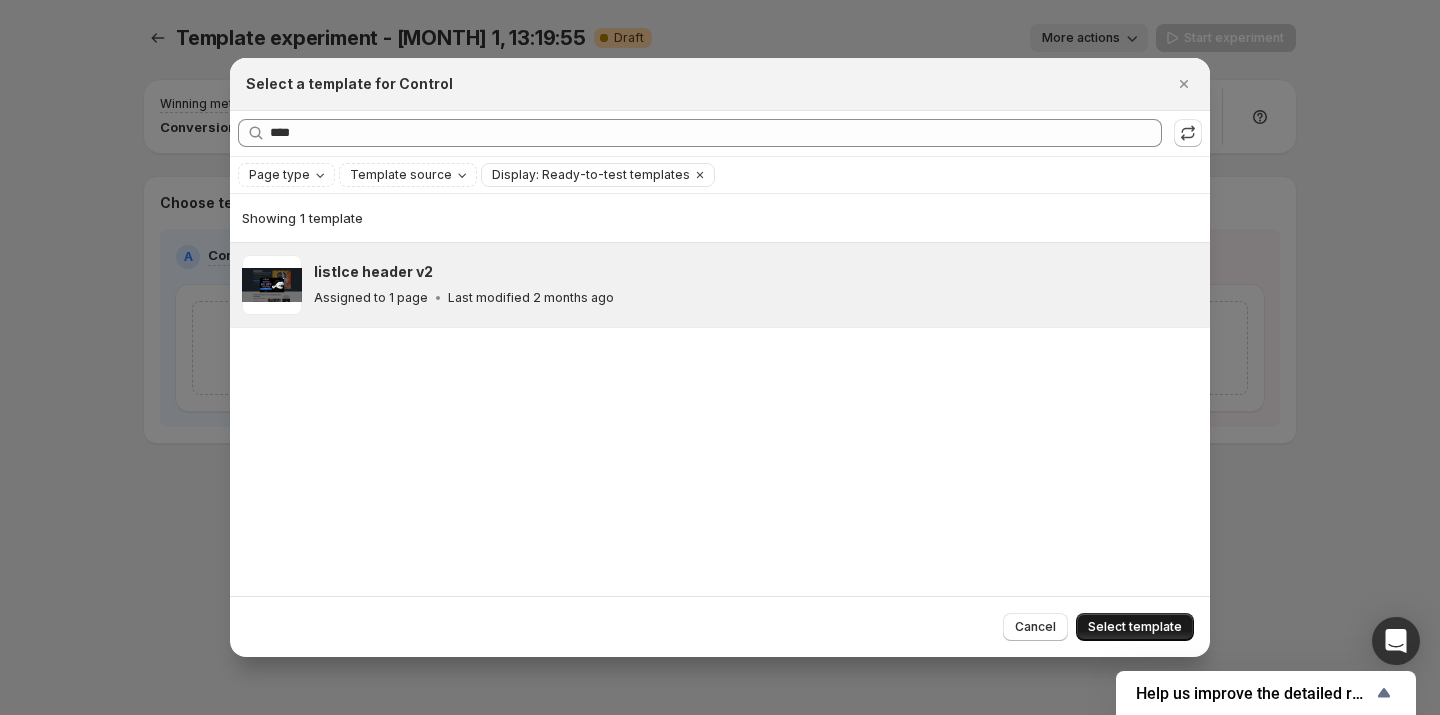 click on "Select template" at bounding box center (1135, 627) 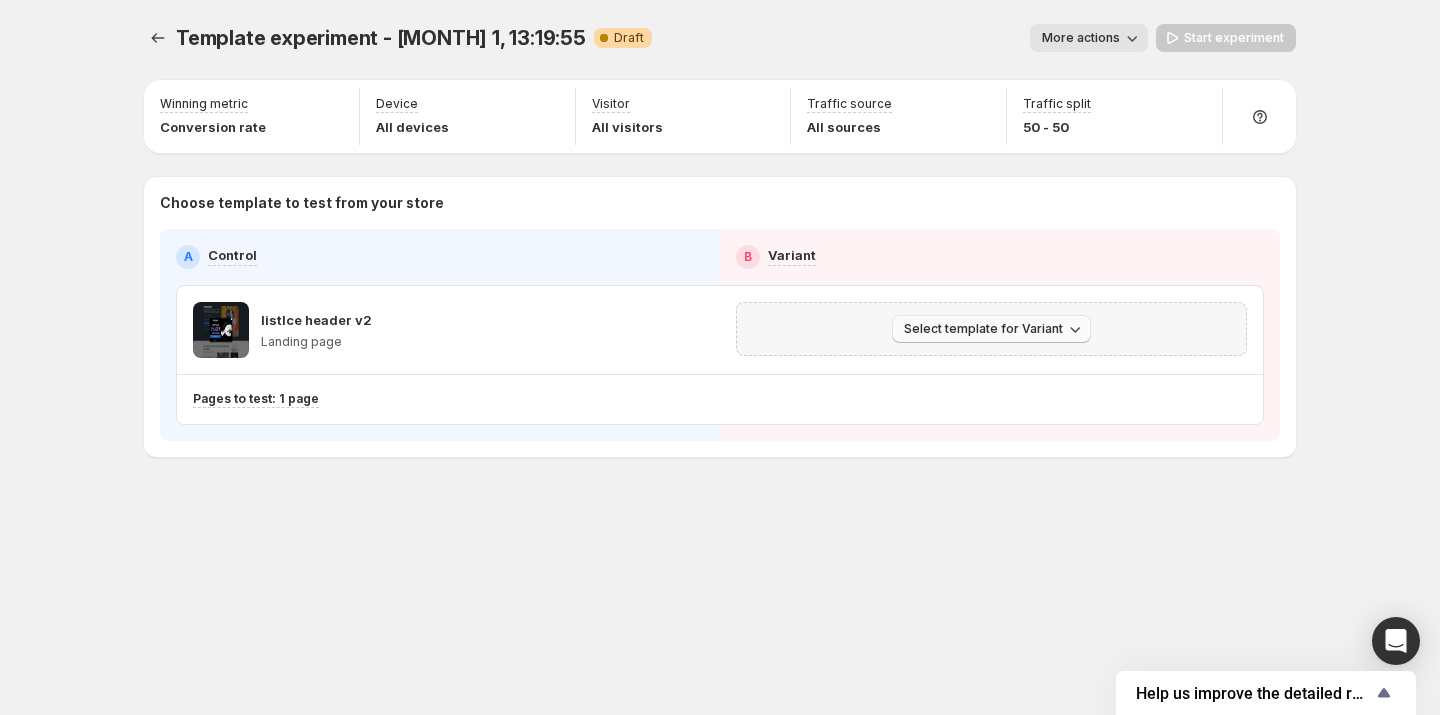 click 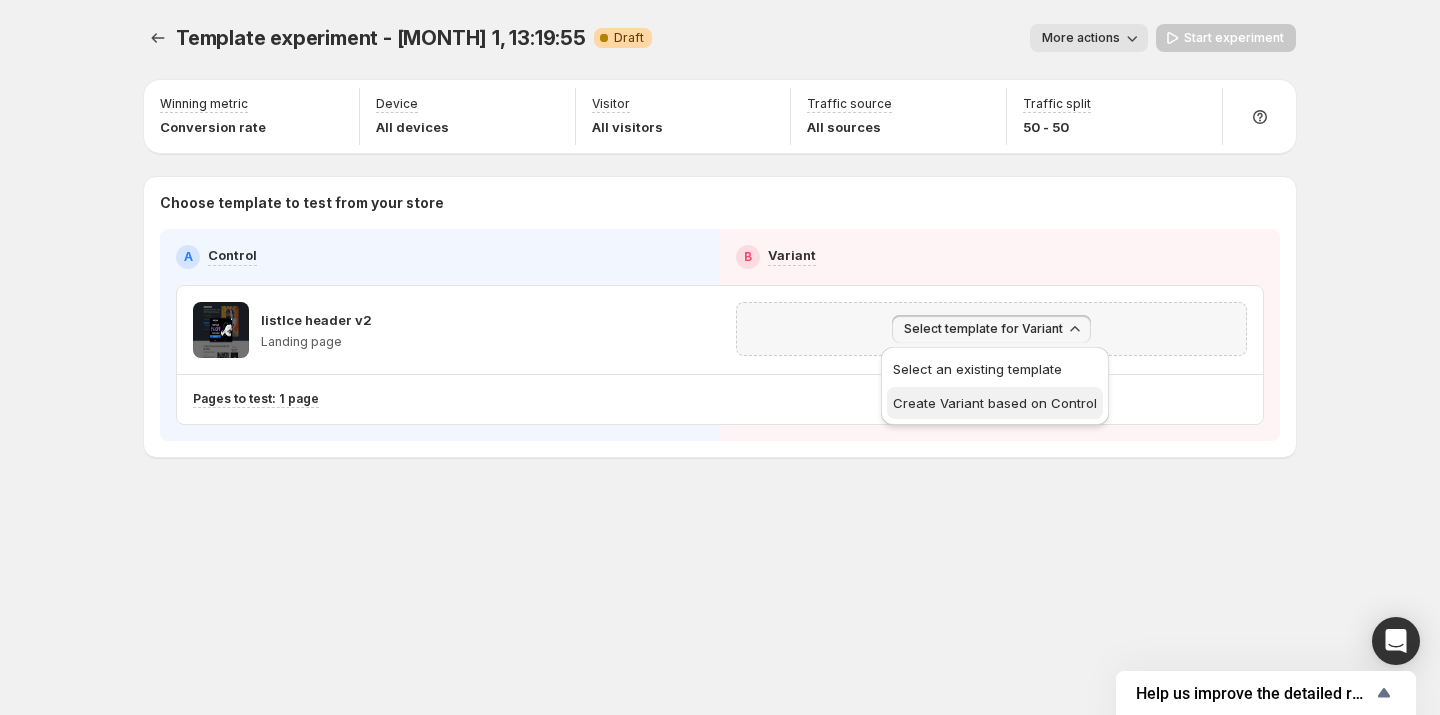 click on "Create Variant based on Control" at bounding box center [995, 403] 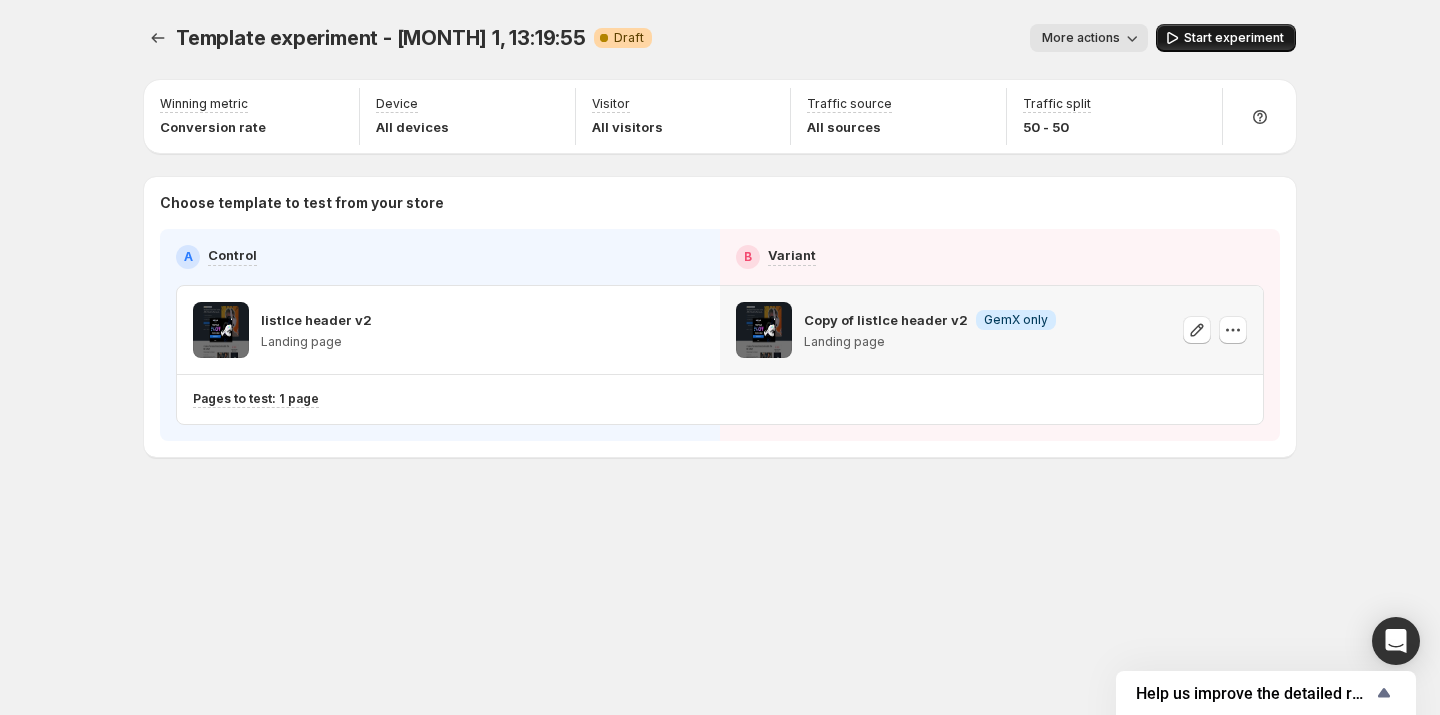 click on "Start experiment" at bounding box center (1226, 38) 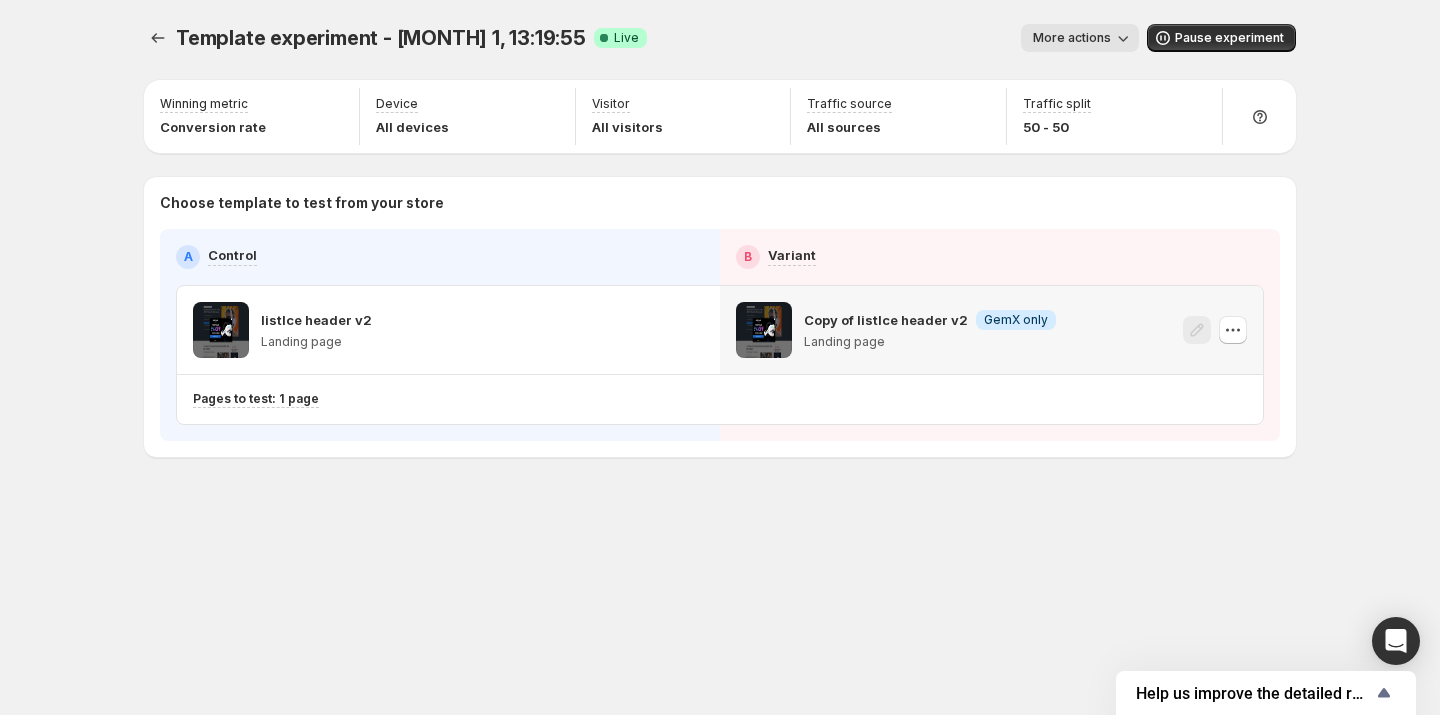 click at bounding box center [764, 330] 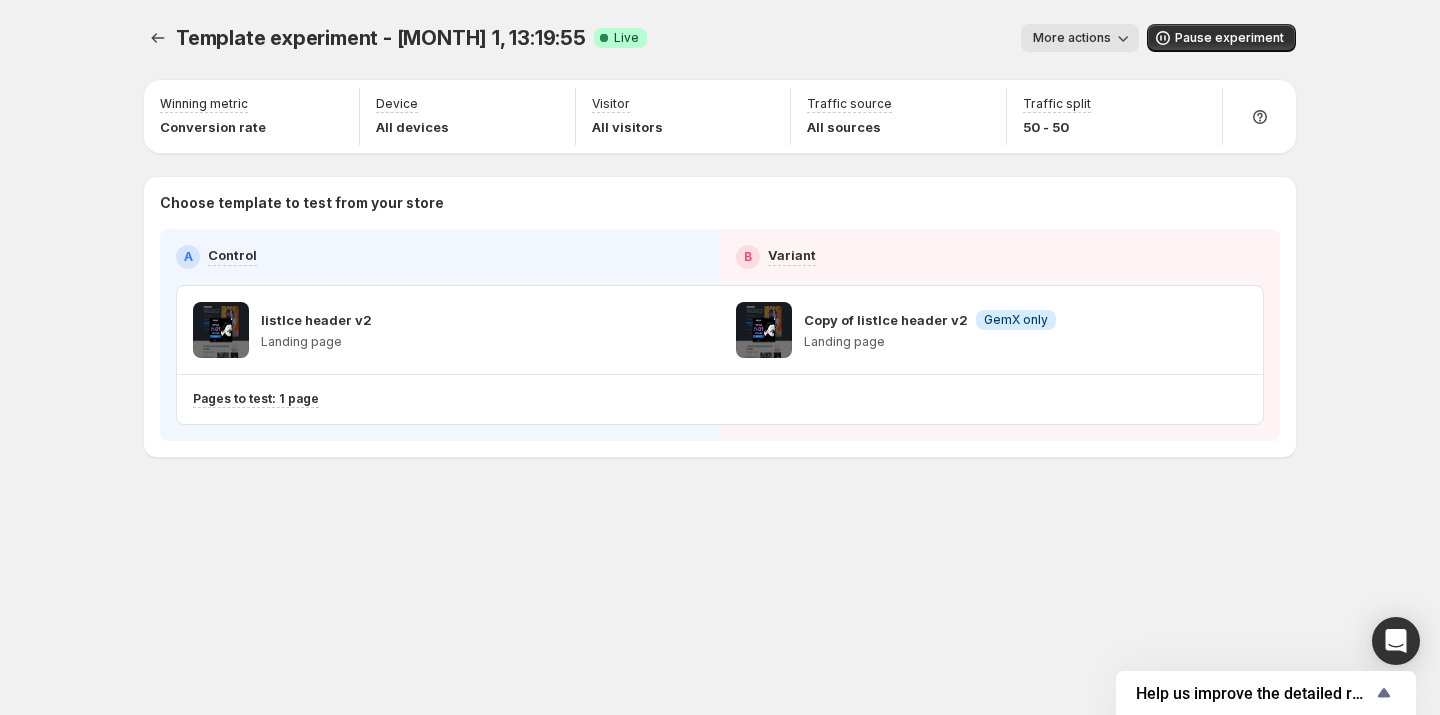 click on "More actions" at bounding box center [901, 38] 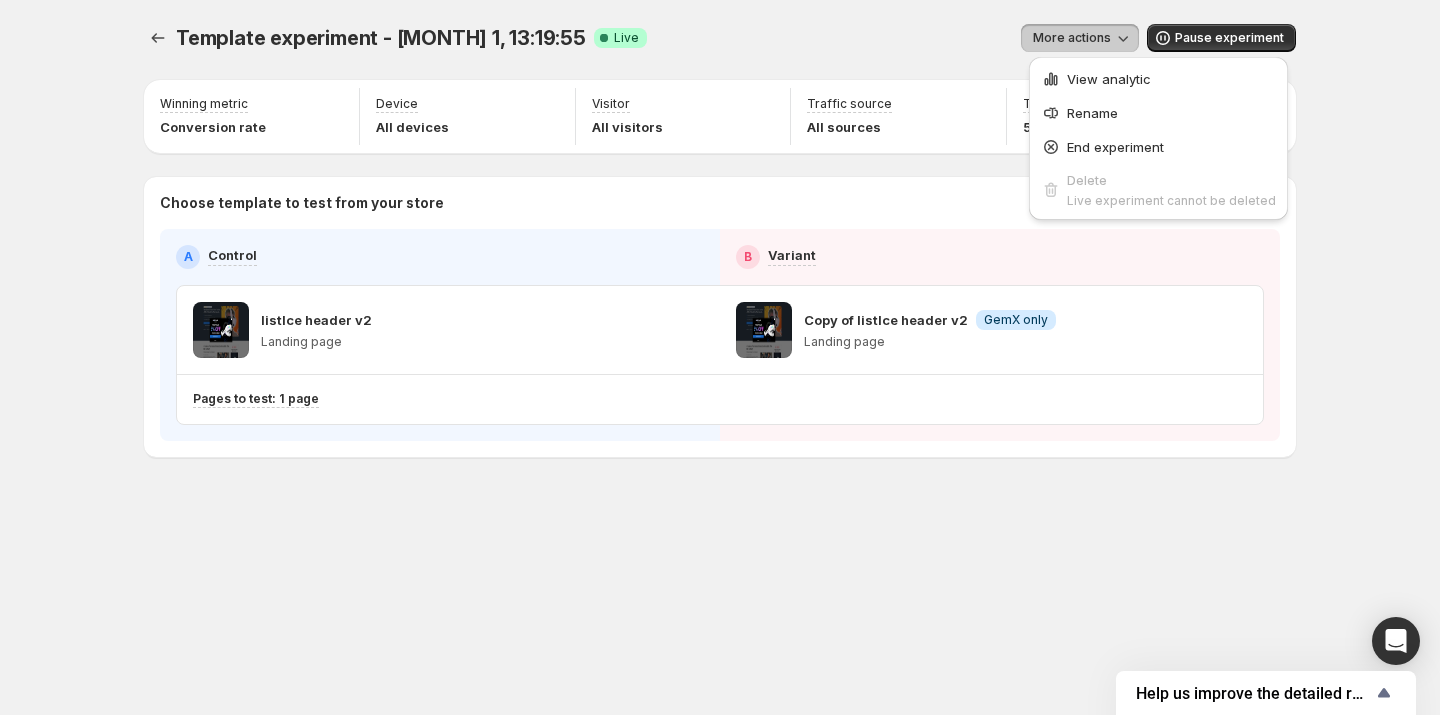 click on "More actions" at bounding box center [901, 38] 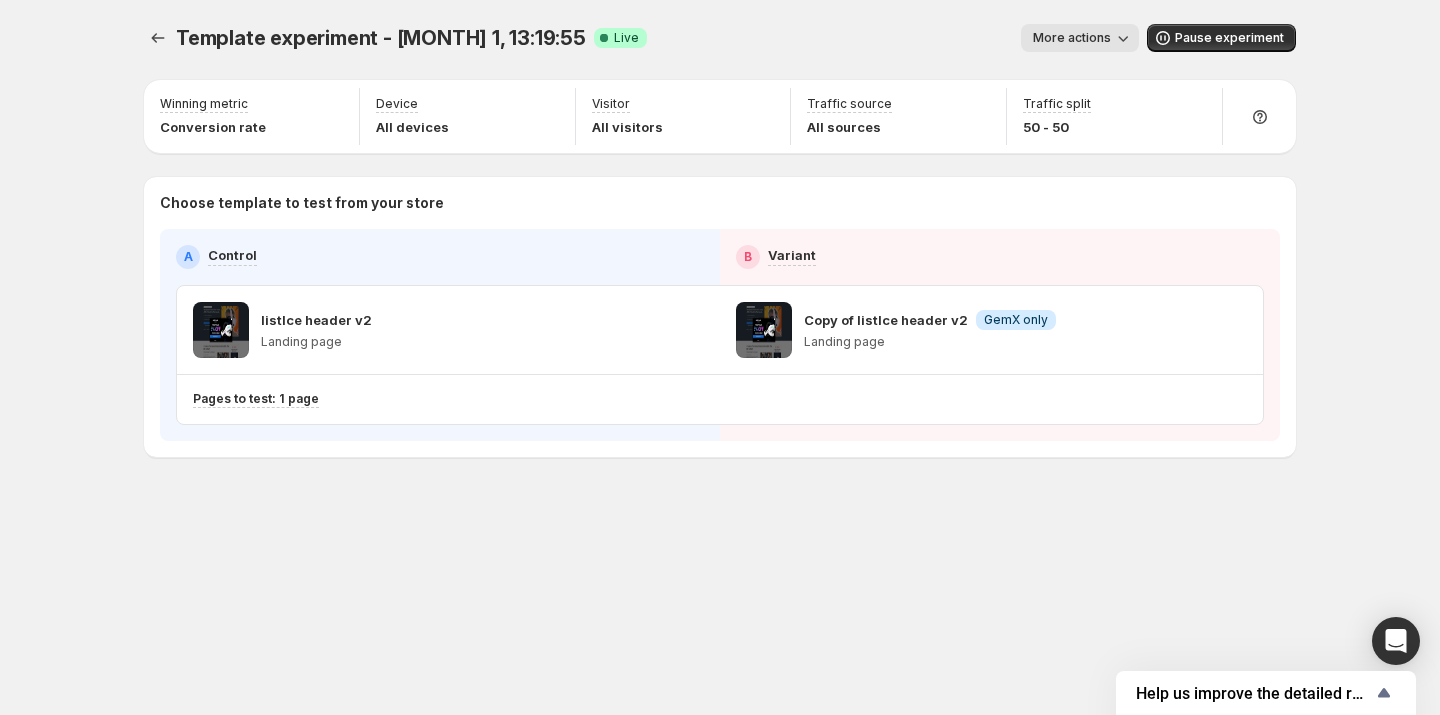 click on "Template experiment - [MONTH] 1, 13:19:55. This page is ready Template experiment - [MONTH] 1, 13:19:55 Success Complete Live More actions More actions More actions Pause experiment" at bounding box center (720, 38) 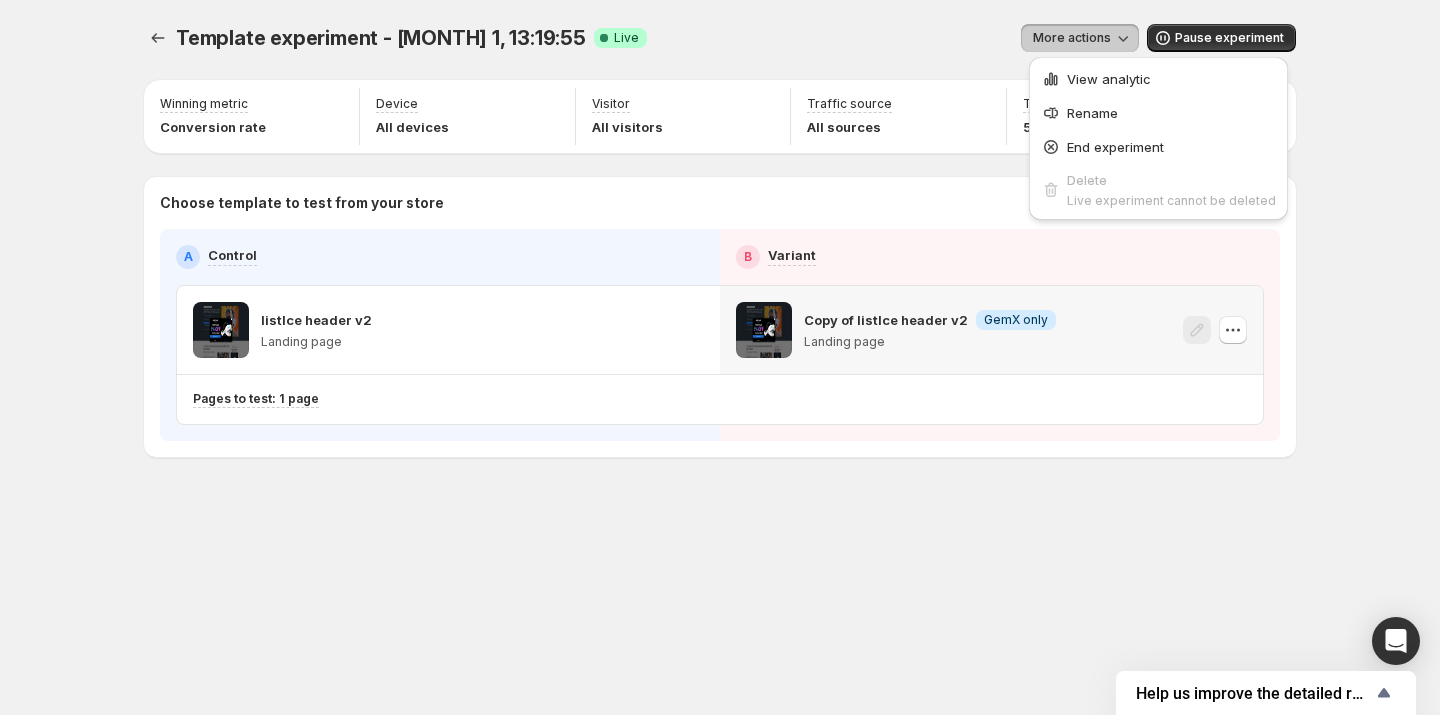 click on "Copy of listlce header v2" at bounding box center (886, 320) 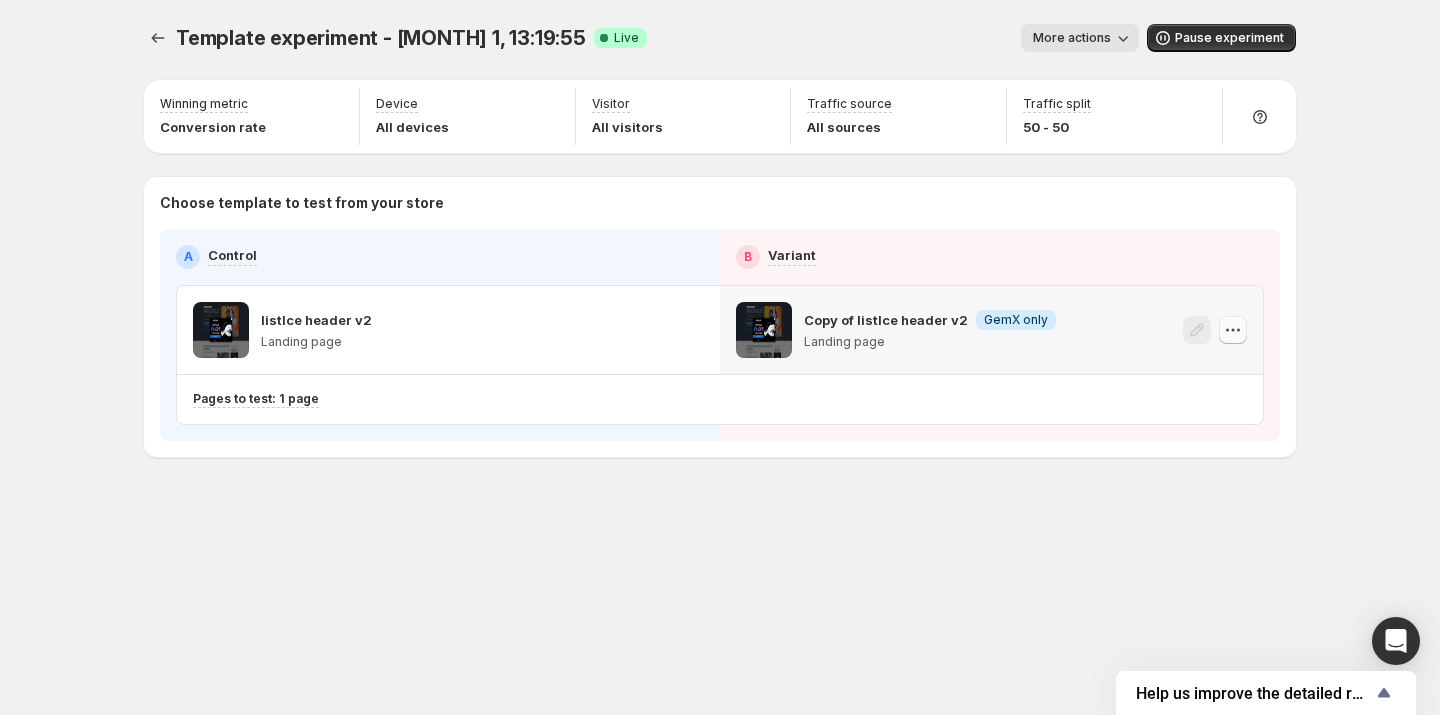 click 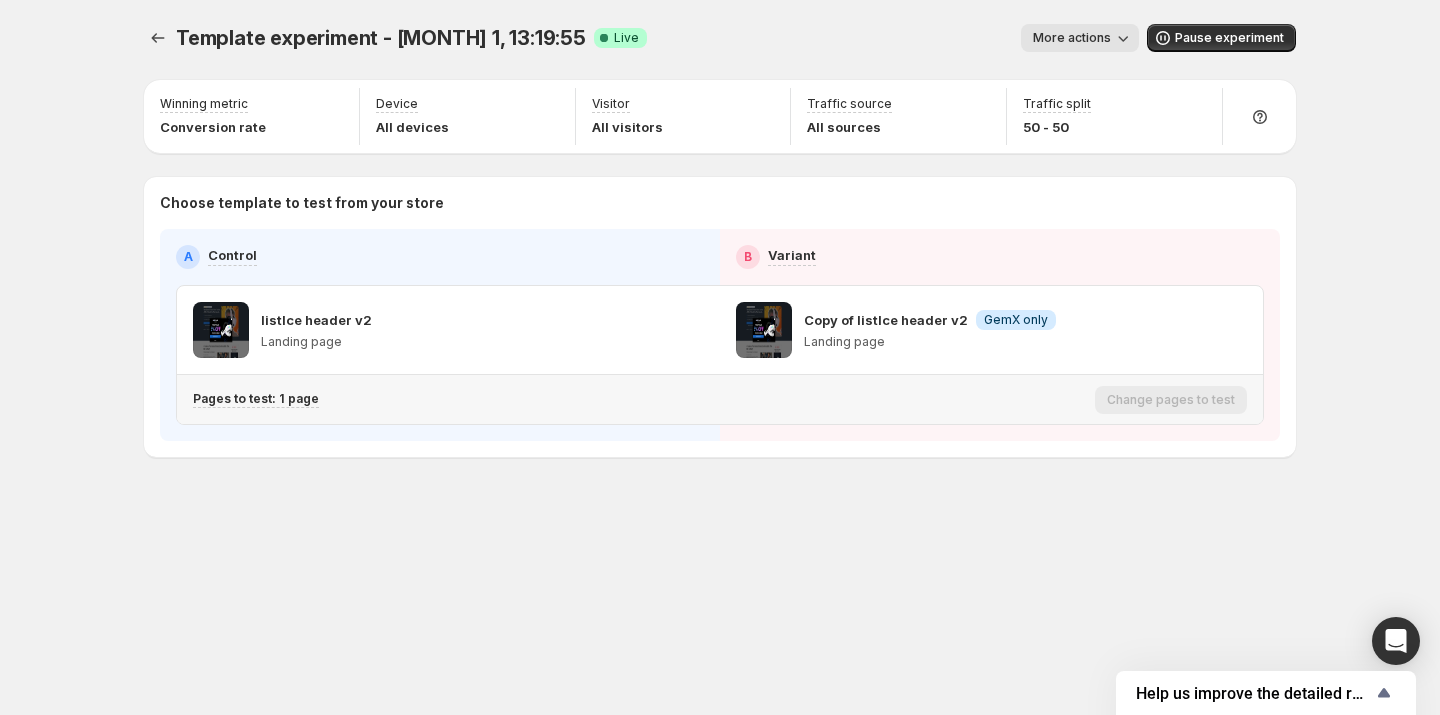 click on "Pages to test: [NUMBER] page Change pages to test" at bounding box center [720, 399] 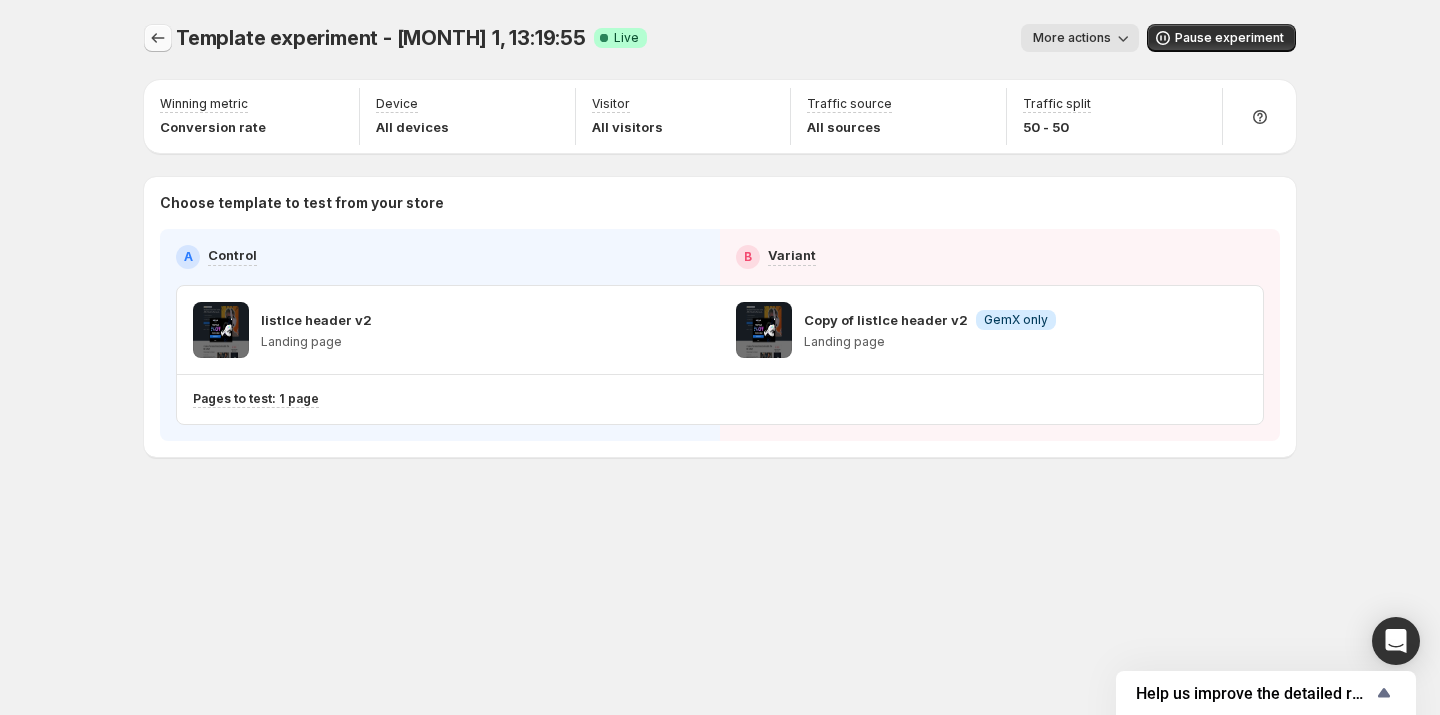 click 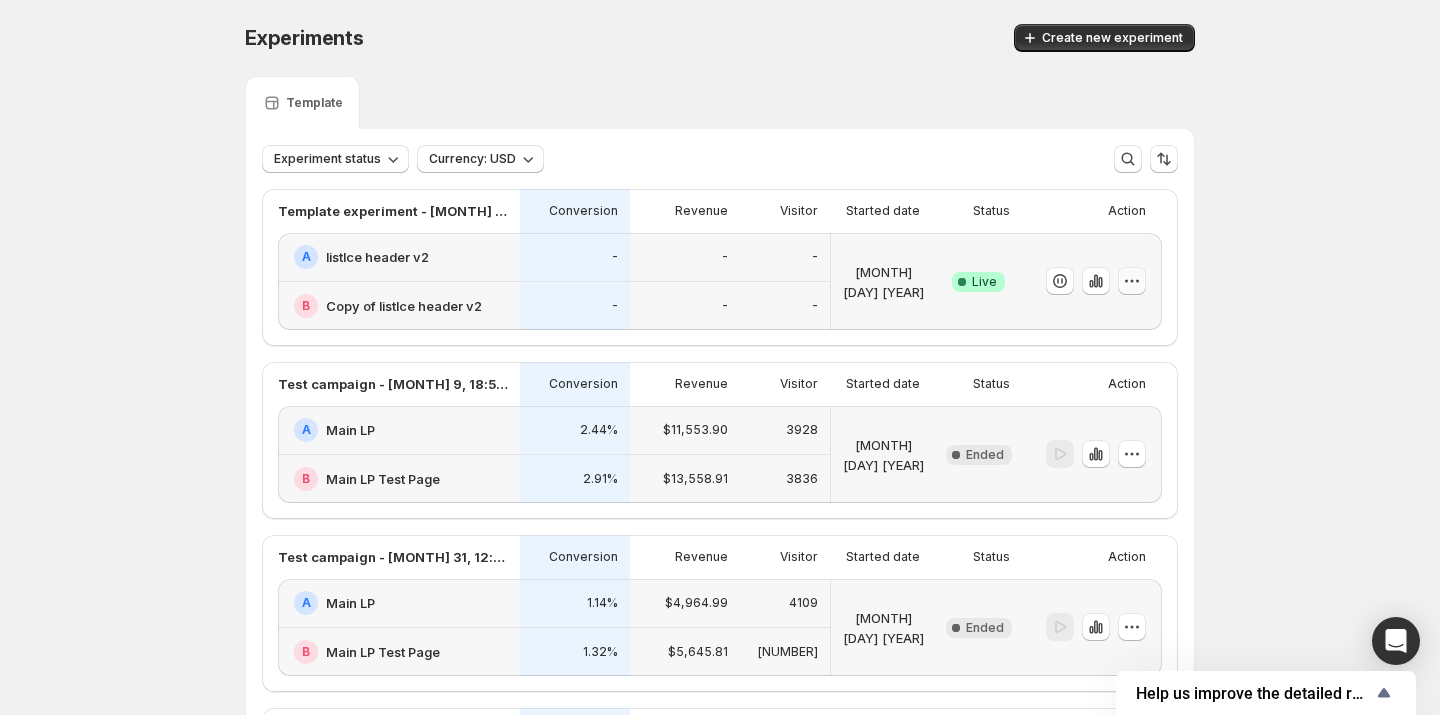 click 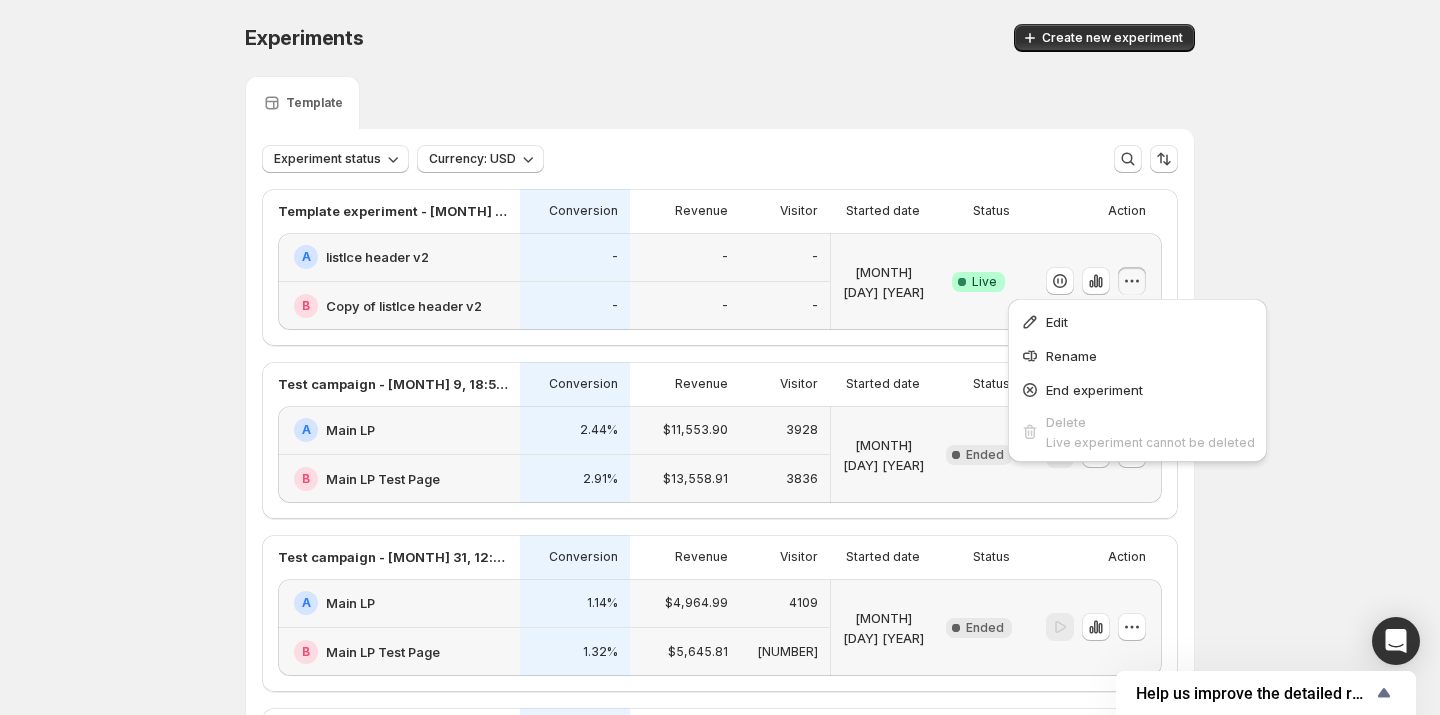 click on "Experiments. This page is ready Experiments Create new experiment Template Experiment status Currency: USD More views More views Create new view Template experiment - [MONTH] 1, 13:19:55 Conversion Revenue Visitor Started date Status Action A listlce header v2 B Copy of listlce header v2 - - - - - - [MONTH] 01 [YEAR] Success Complete Live Test campaign - [MONTH] 9, 18:57:17 Conversion Revenue Visitor Started date Status Action A Main LP B Main LP Test Page 2.44% 2.91% $11,553.90 $13,558.91 3928 3836 [MONTH] 09 [YEAR] New Complete Ended Test campaign - [MONTH] 31, 12:47:18 Conversion Revenue Visitor Started date Status Action A Main LP B Main LP Test Page 1.14% 1.32% $4,964.99 $5,645.81 4109 4019 [MONTH] 31 [YEAR] New Complete Ended Test campaign - [MONTH] 10, 18:32:56 Conversion Revenue Visitor Started date Status Action A Main LP B Main LP Test Page 2.62% 1.2% $3,630.67 $1,489.63 1438 1352 [MONTH] 10 [YEAR] New Complete Ended listicle Headline Conversion Revenue Visitor Started date Status Action A Why the Quest 3 is NOT Comfortable. B 0.57% 0.96%" at bounding box center (720, 841) 